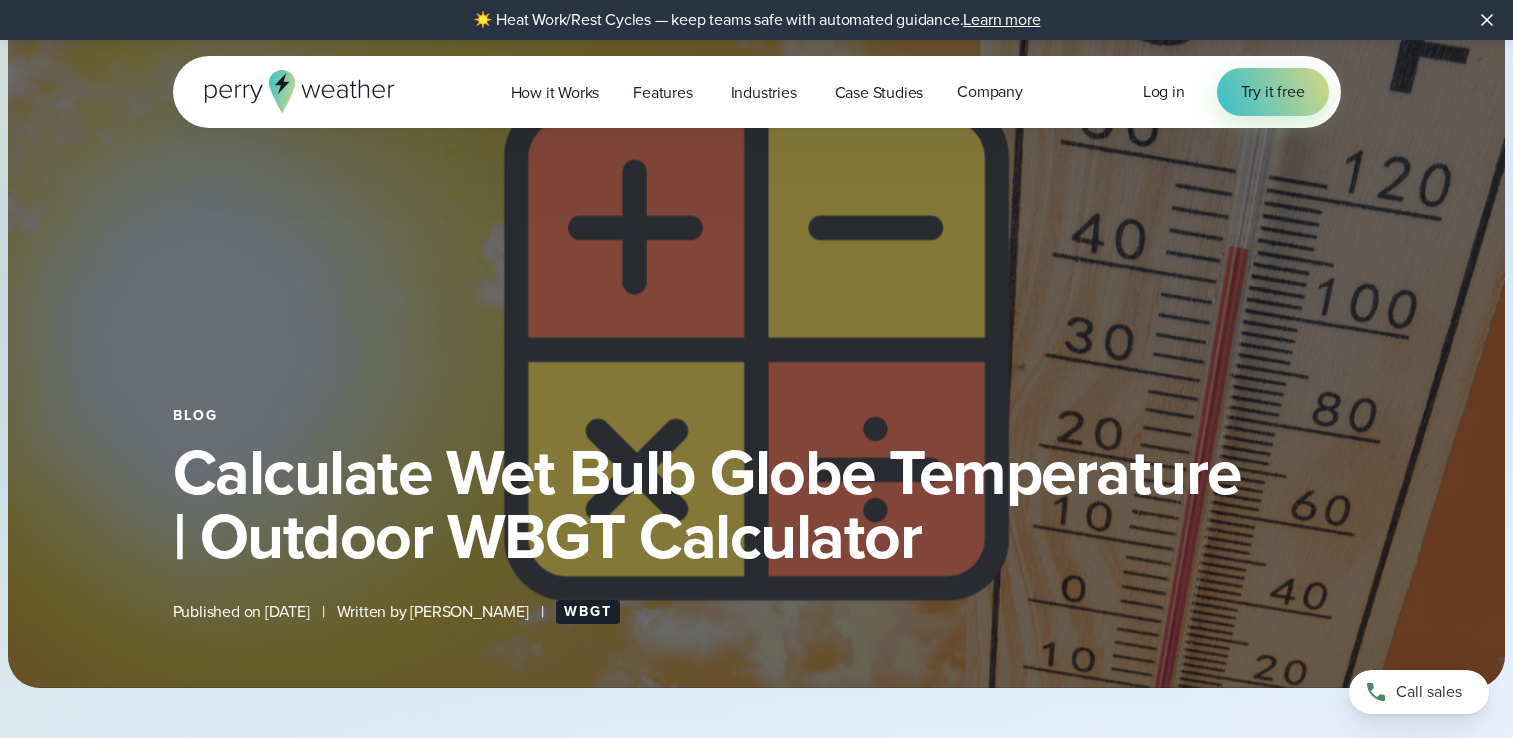 select on "***" 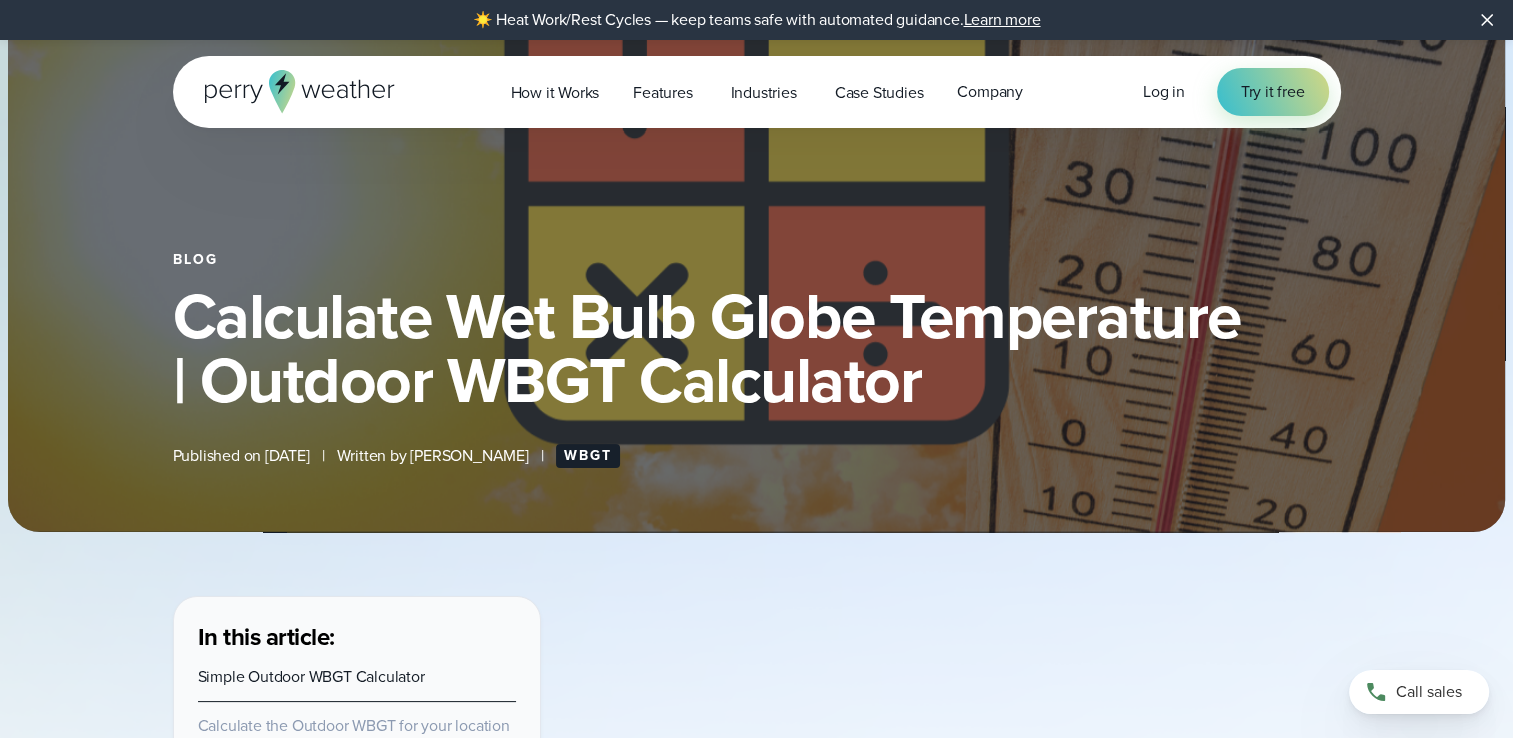 scroll, scrollTop: 0, scrollLeft: 0, axis: both 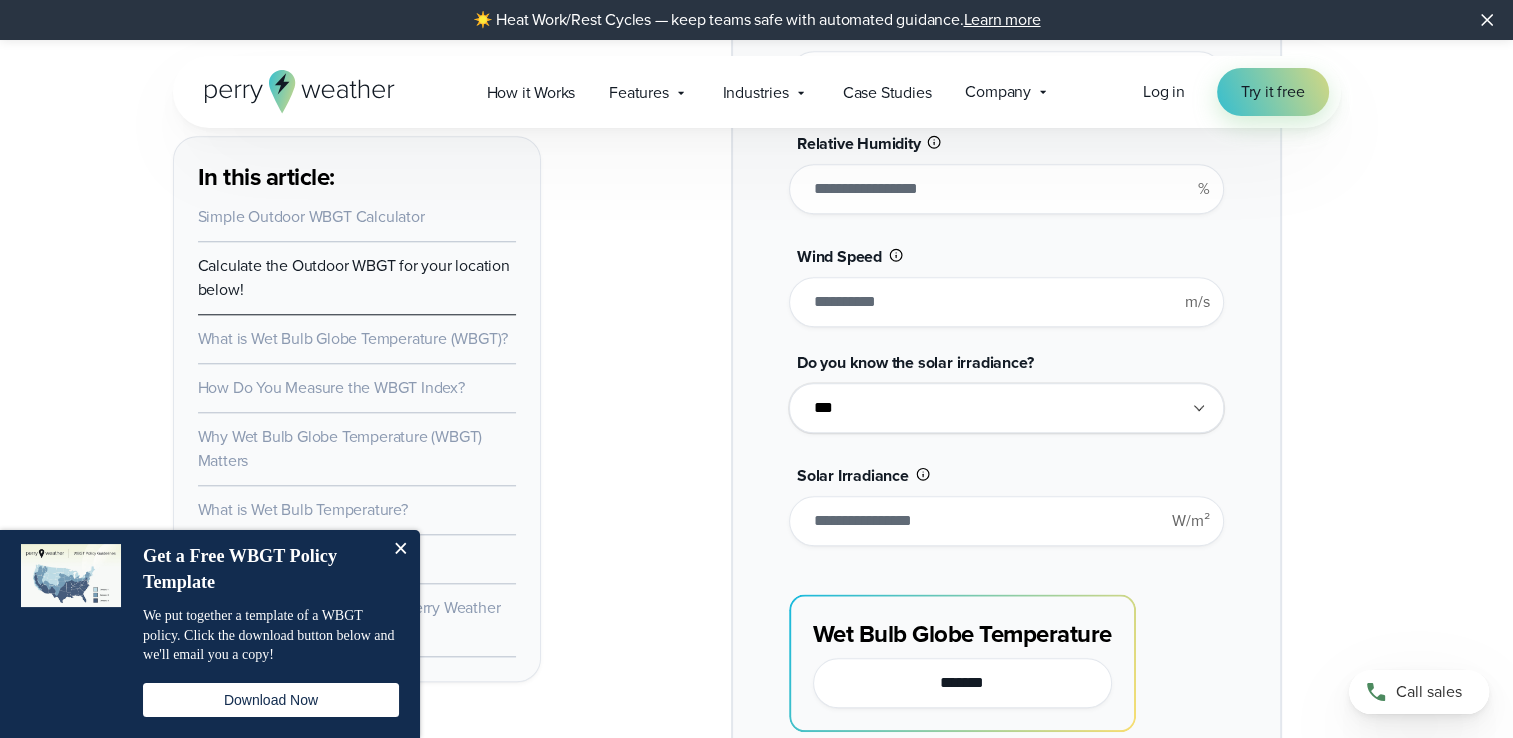 click on "****" at bounding box center [1006, 302] 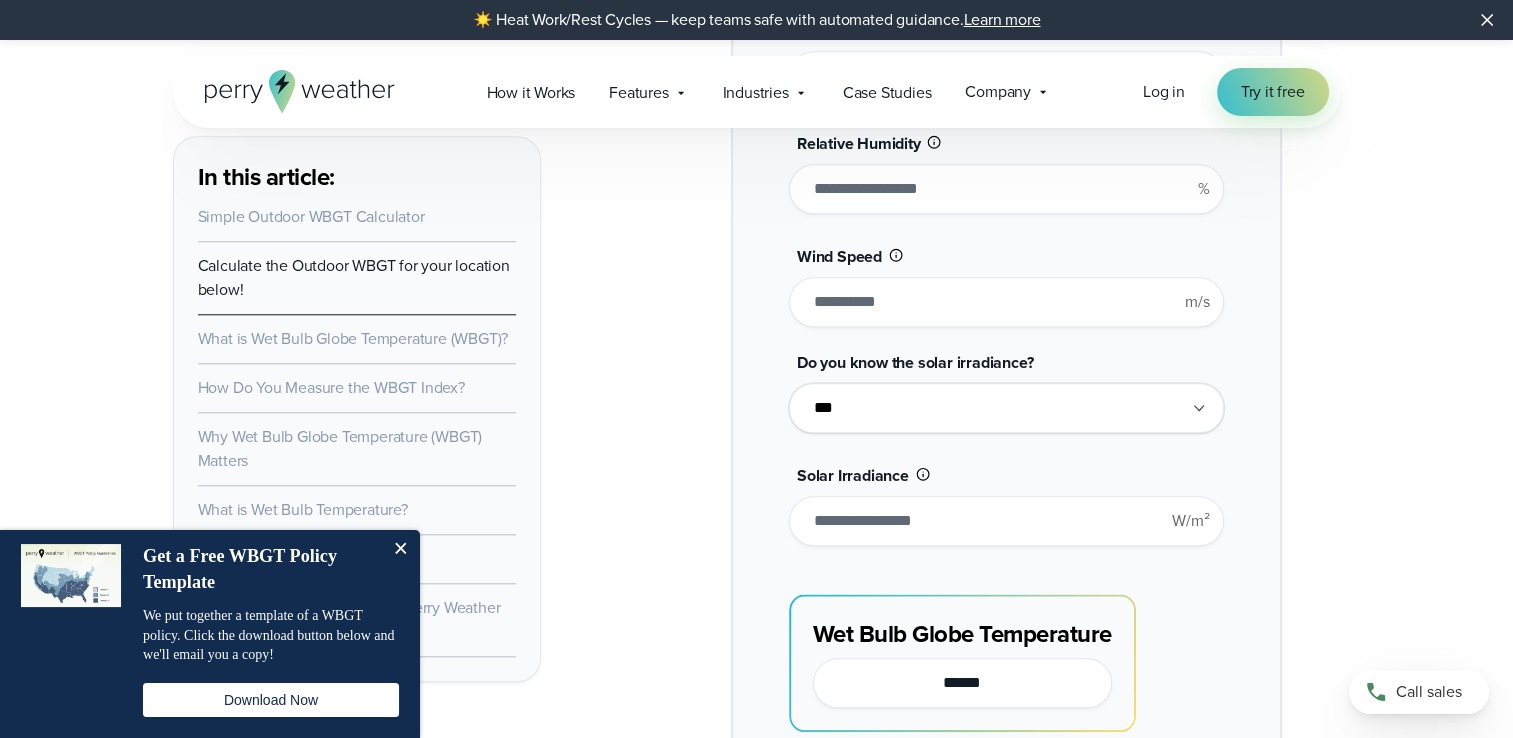 type on "*" 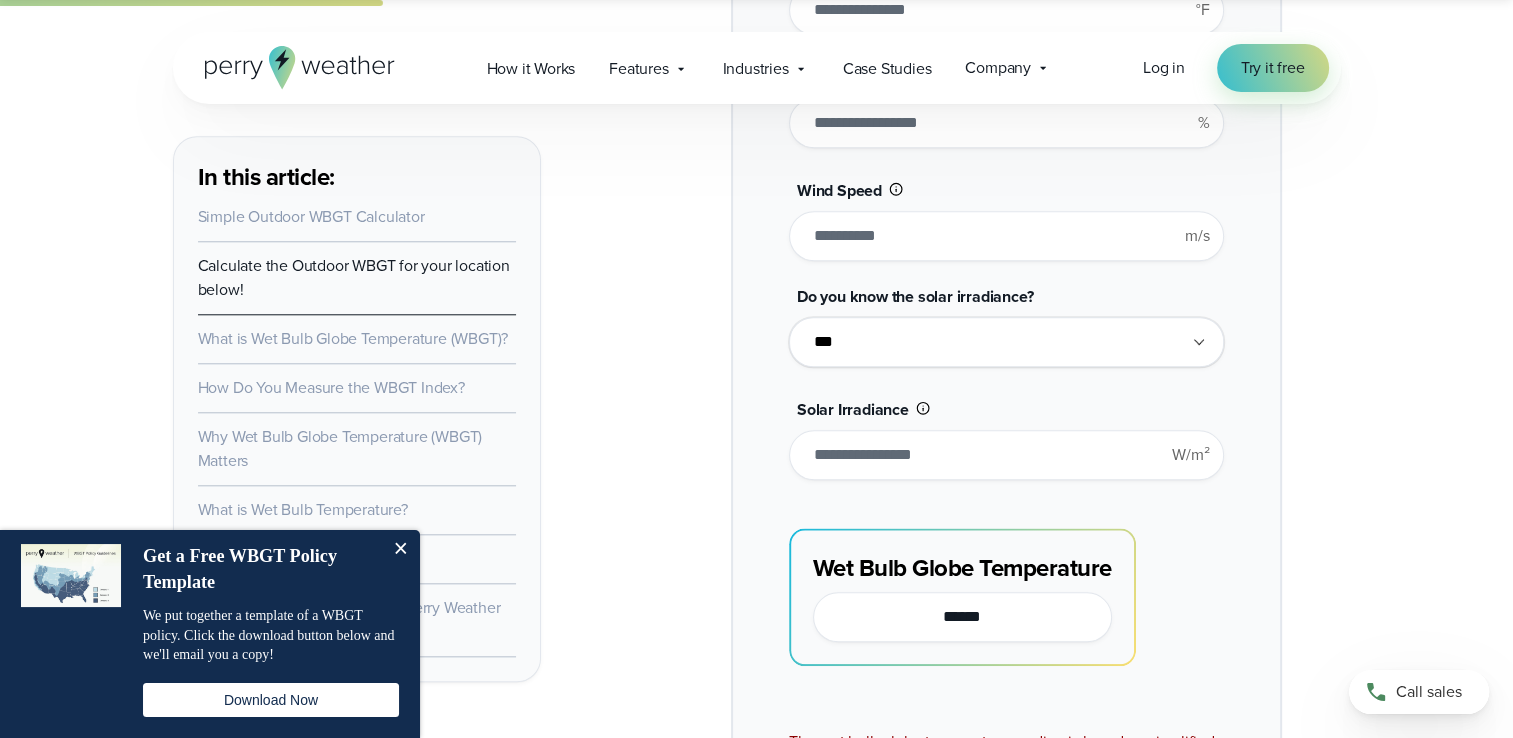 scroll, scrollTop: 1903, scrollLeft: 0, axis: vertical 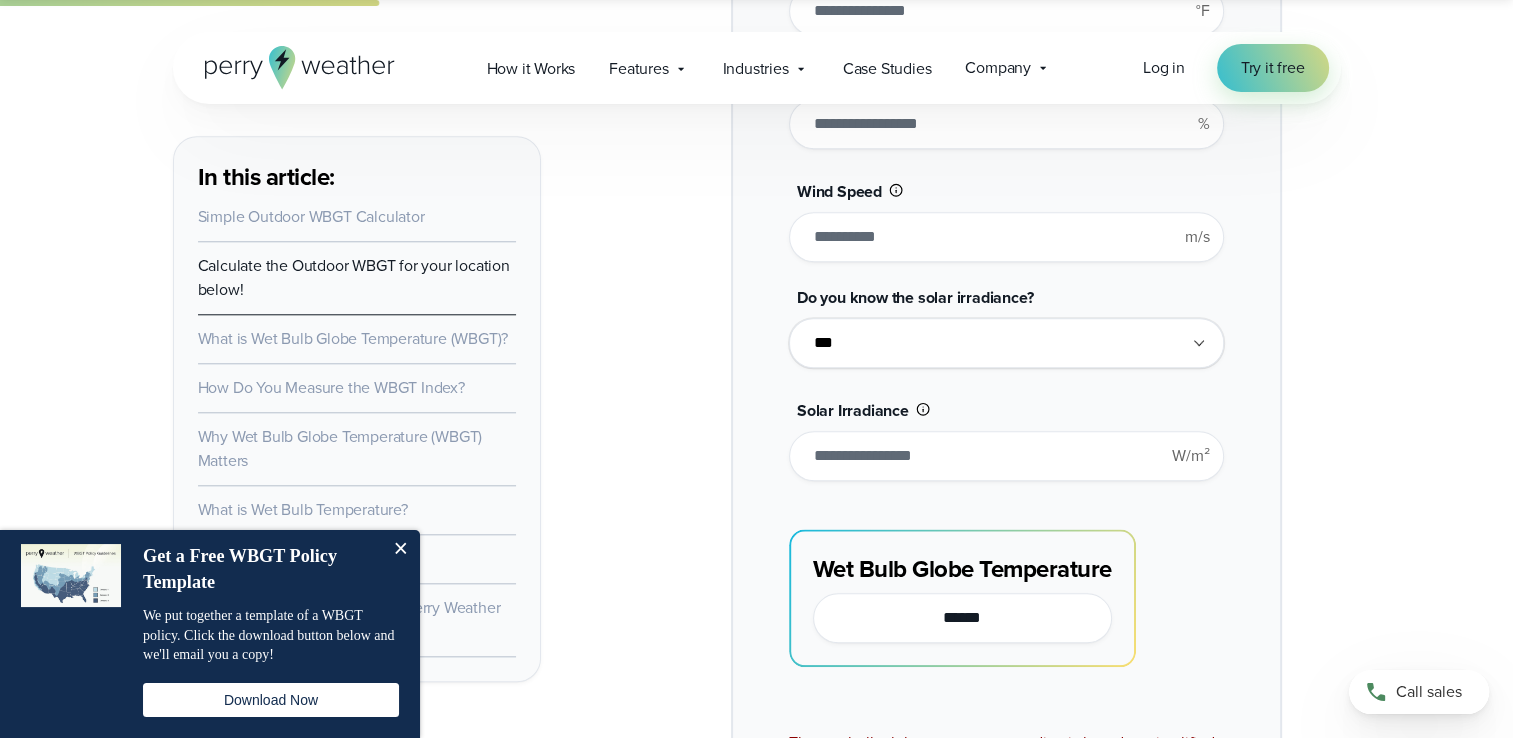 click on "*" at bounding box center [1006, 237] 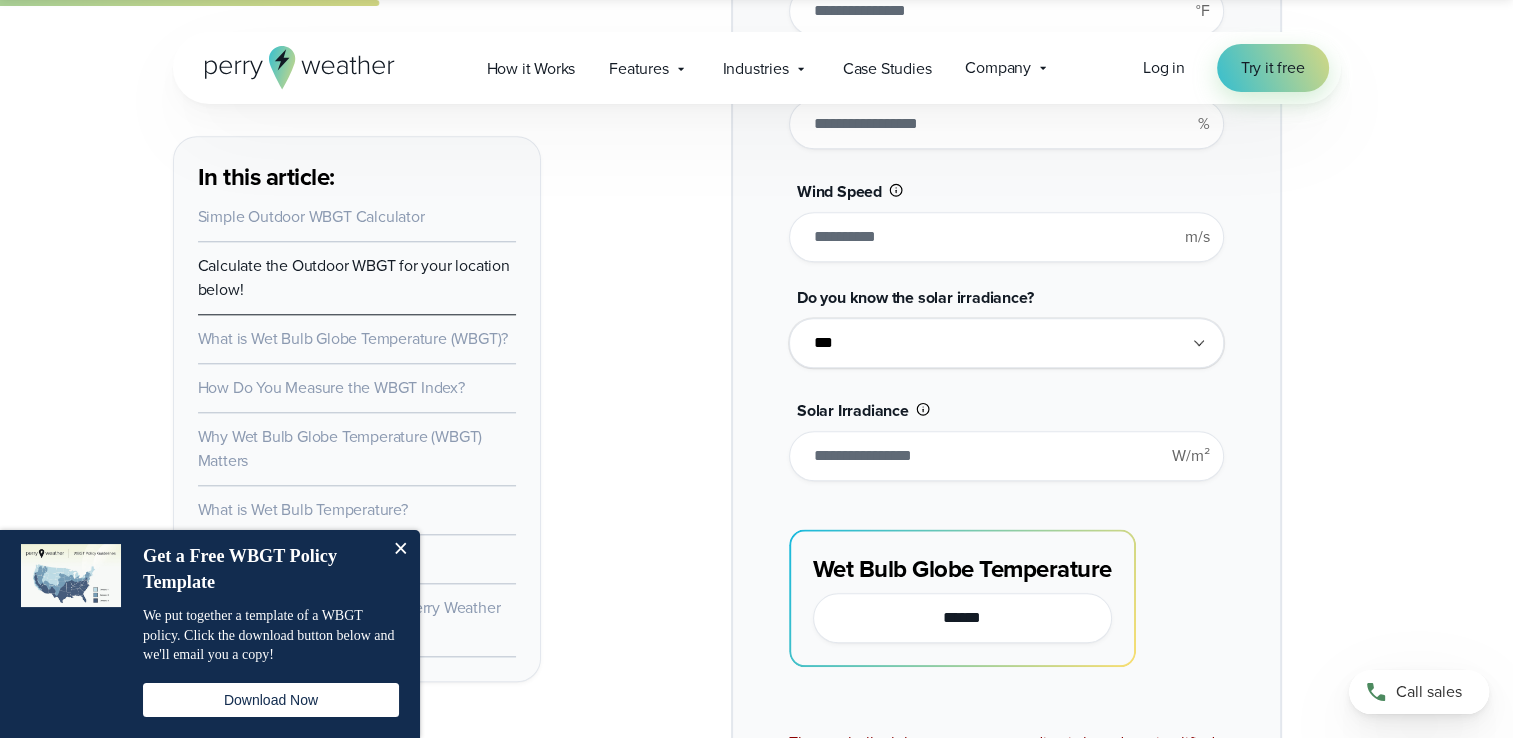 type on "*" 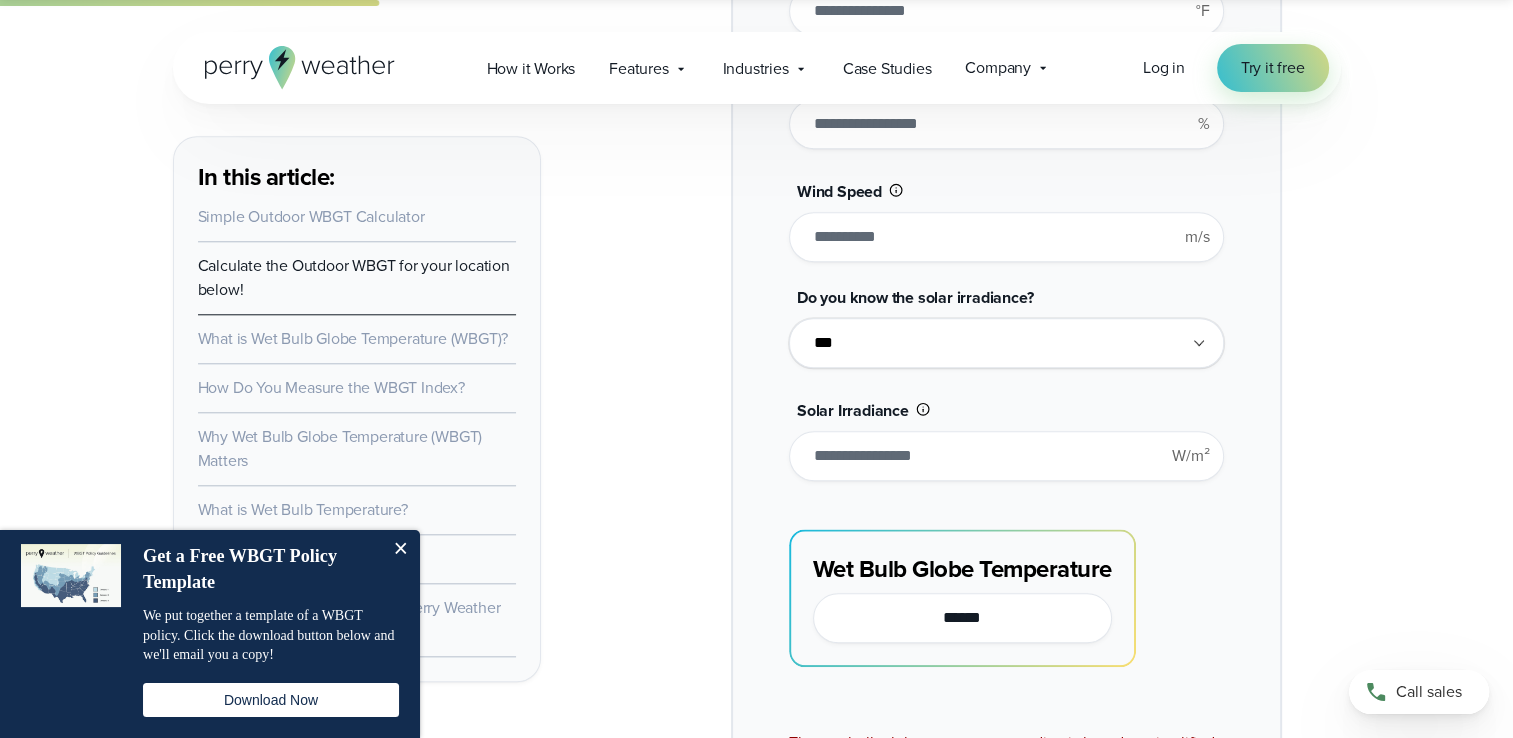 type on "*******" 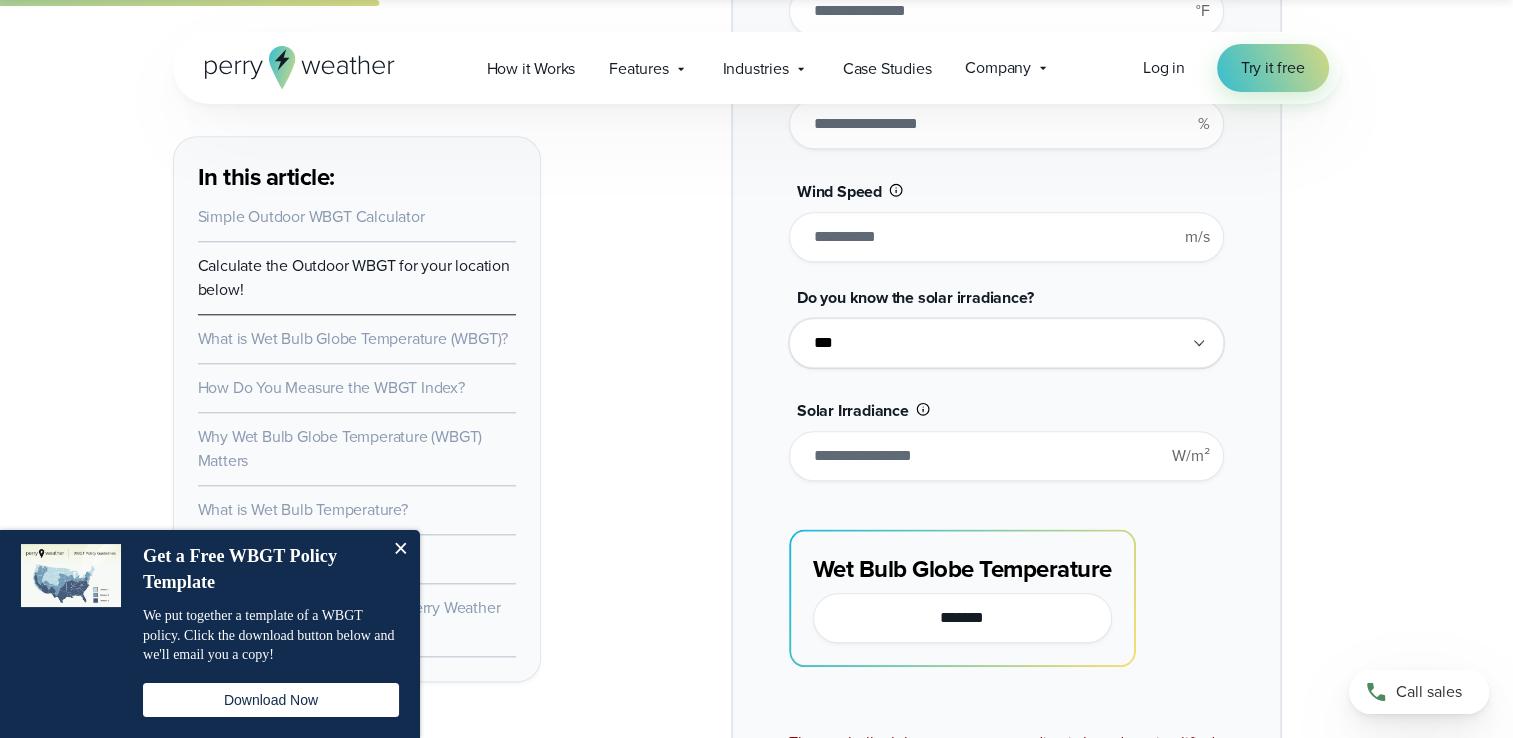 type on "*" 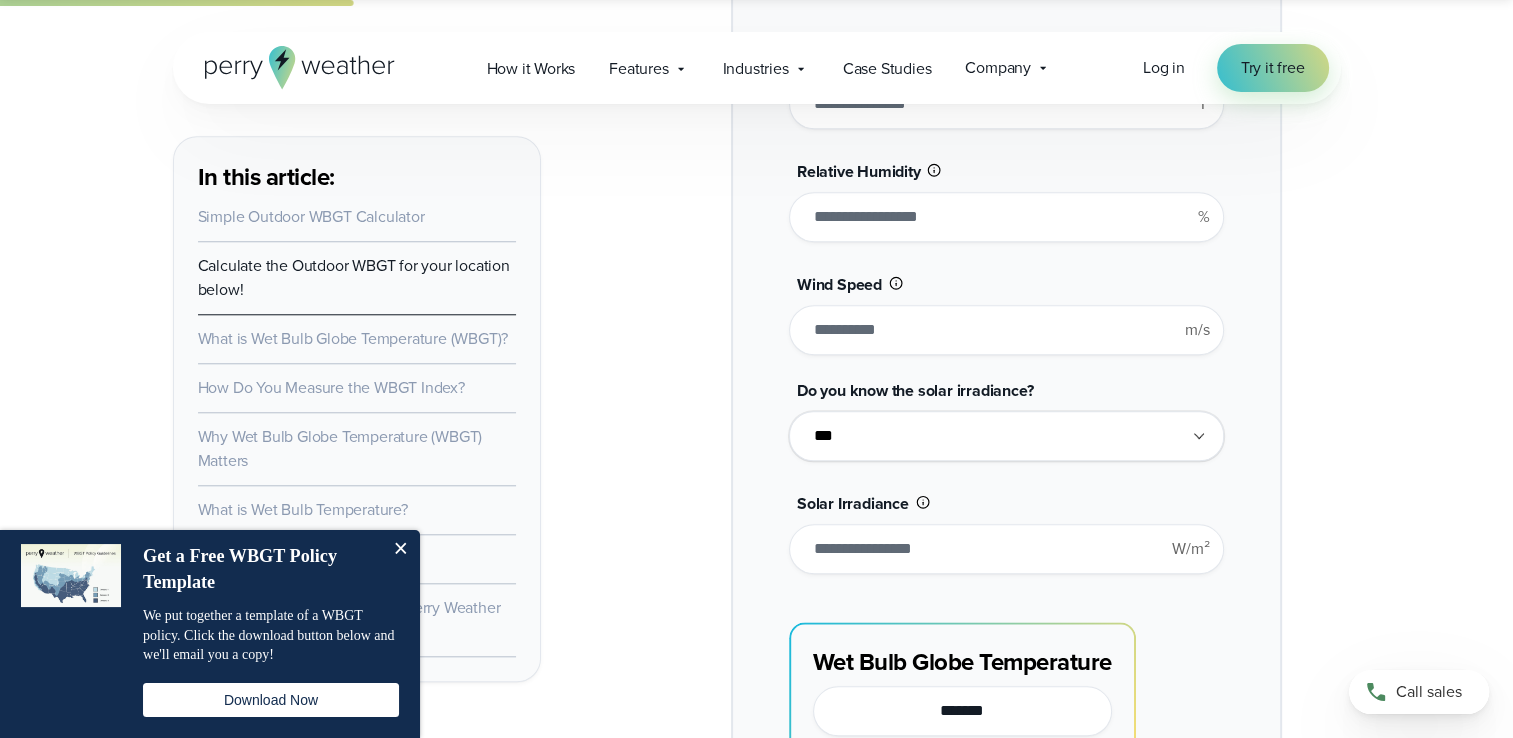 scroll, scrollTop: 1608, scrollLeft: 0, axis: vertical 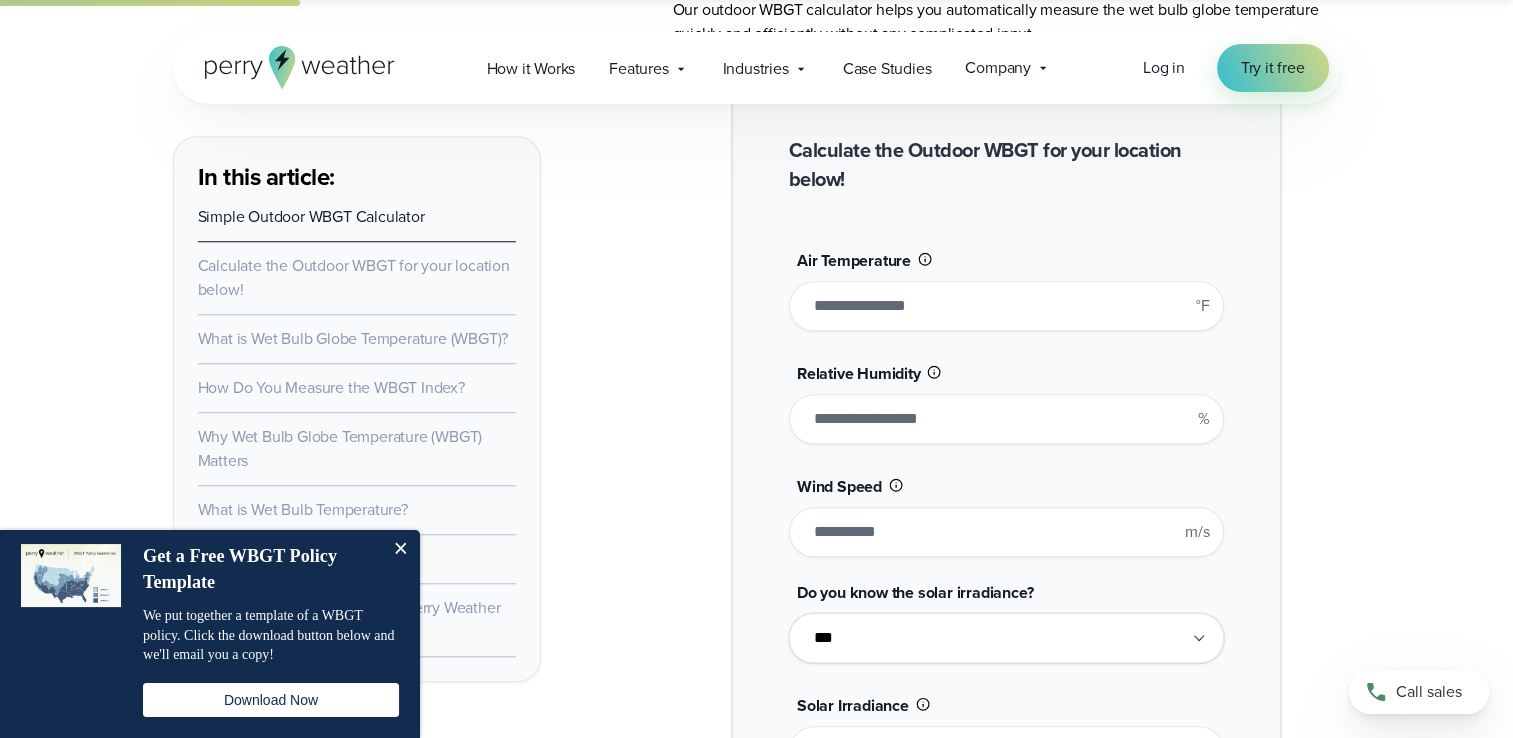 click on "**" at bounding box center (1006, 306) 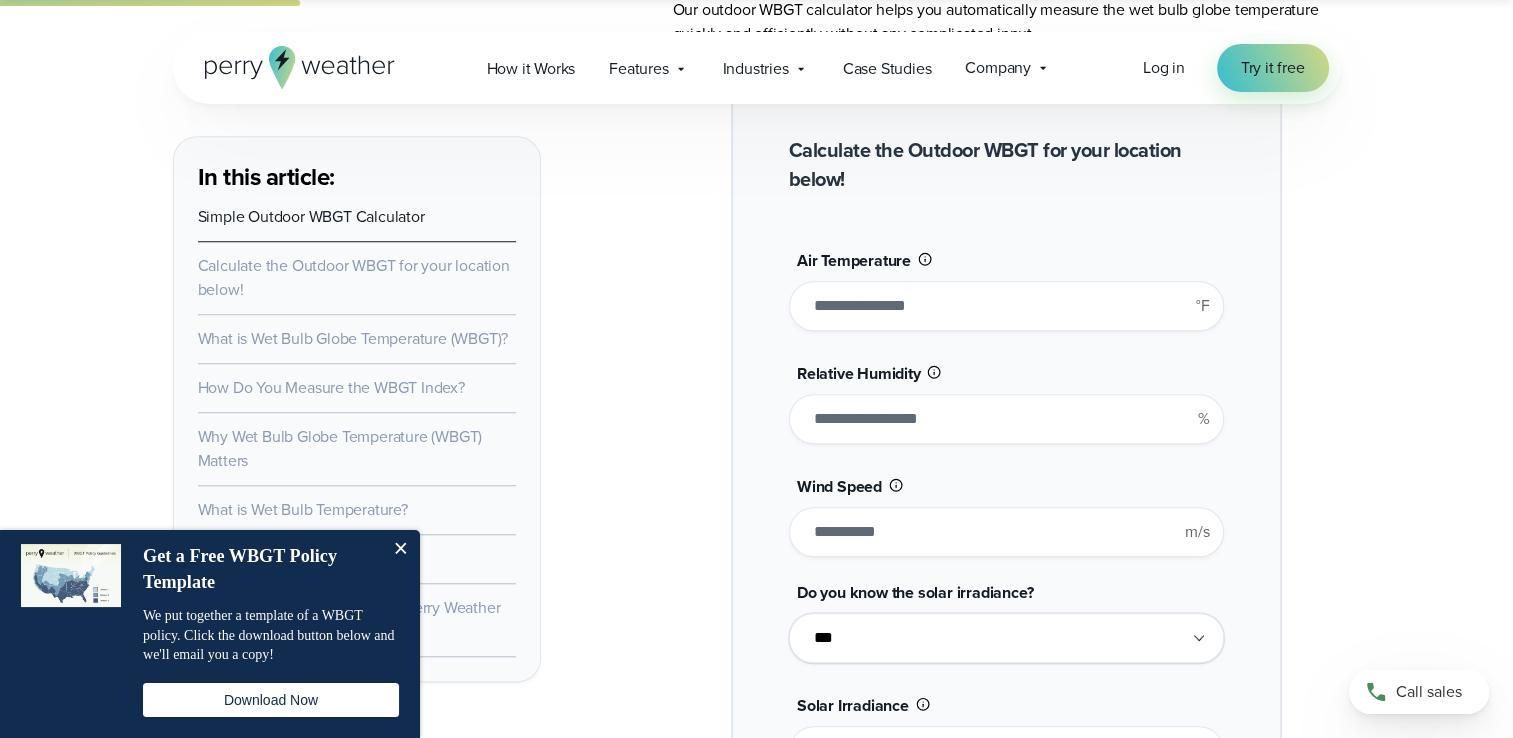 type on "*" 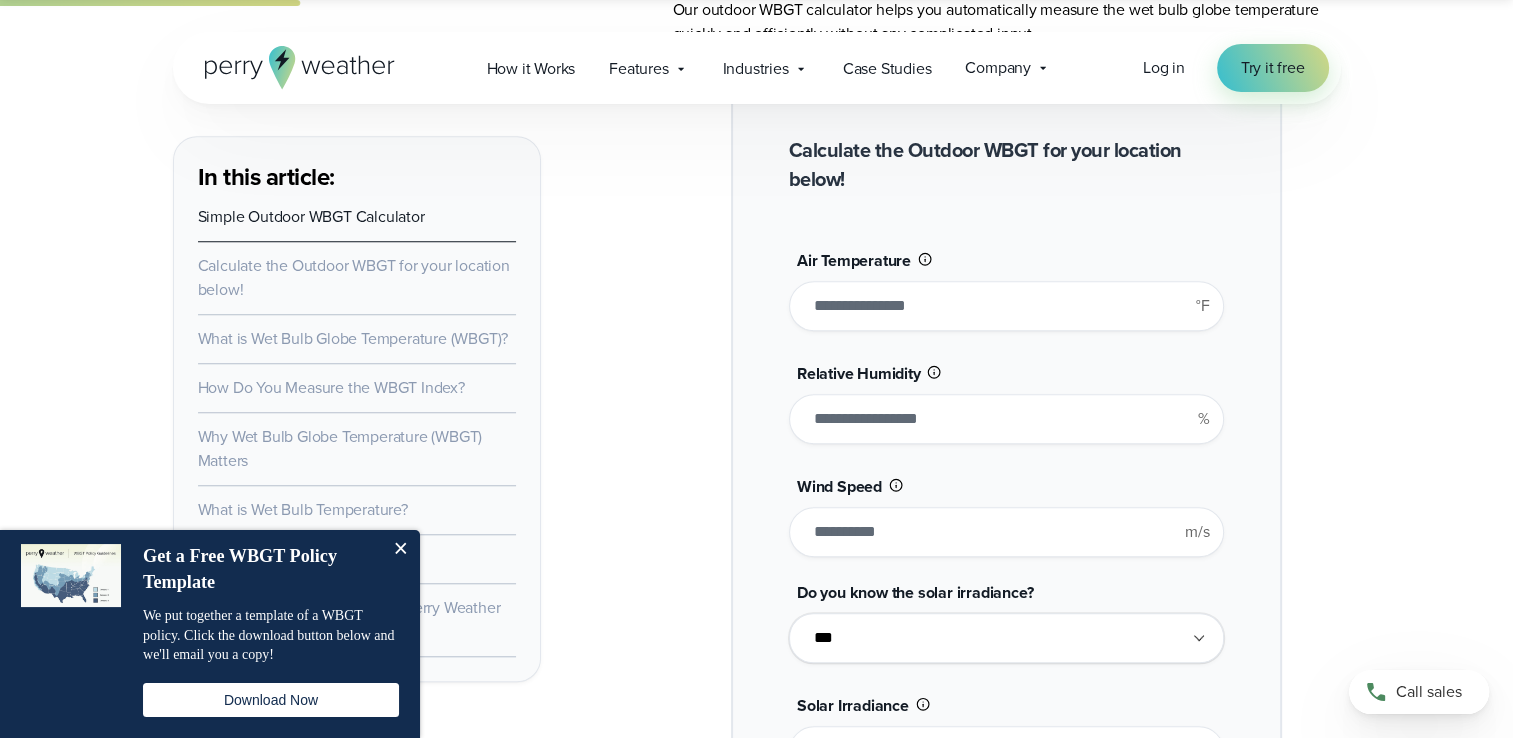 type 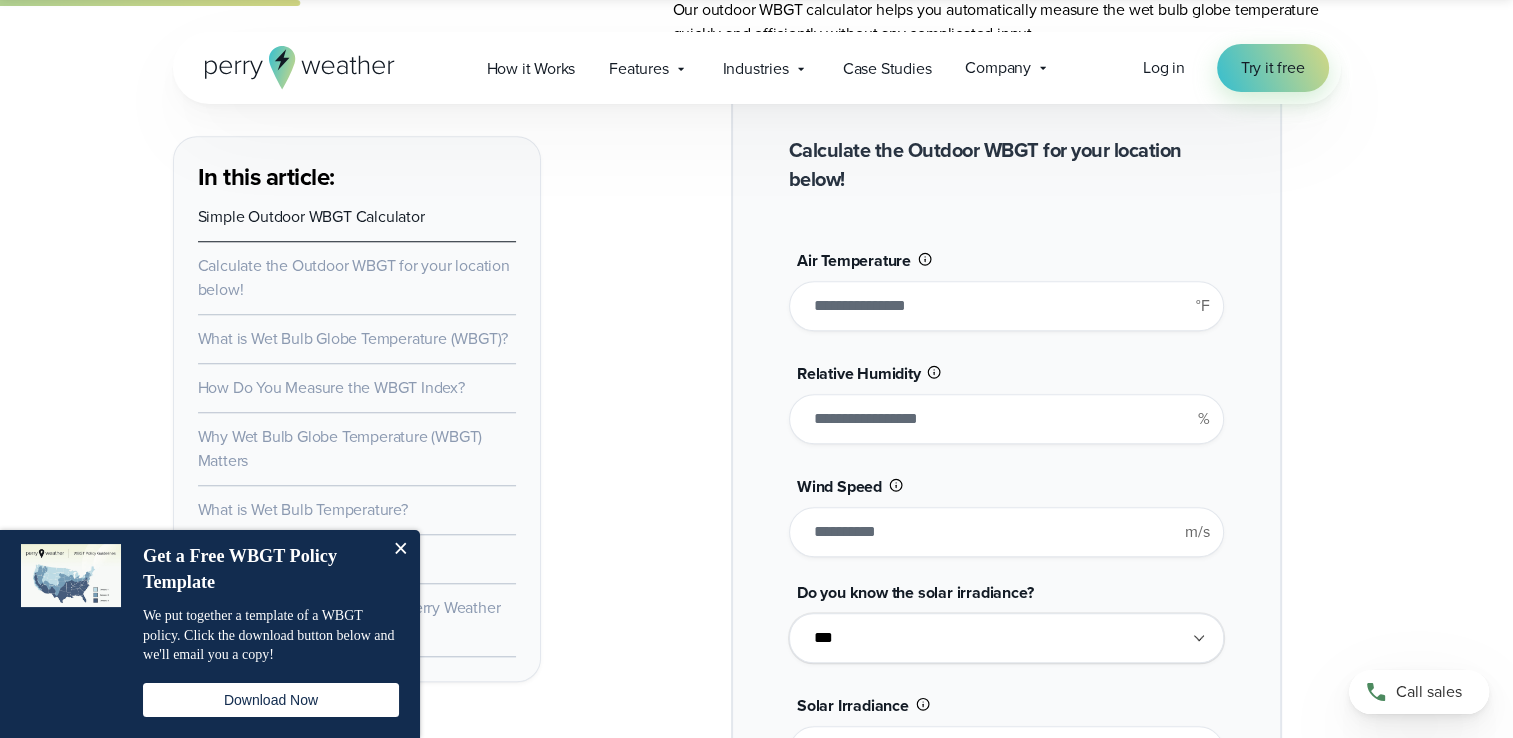 type on "*" 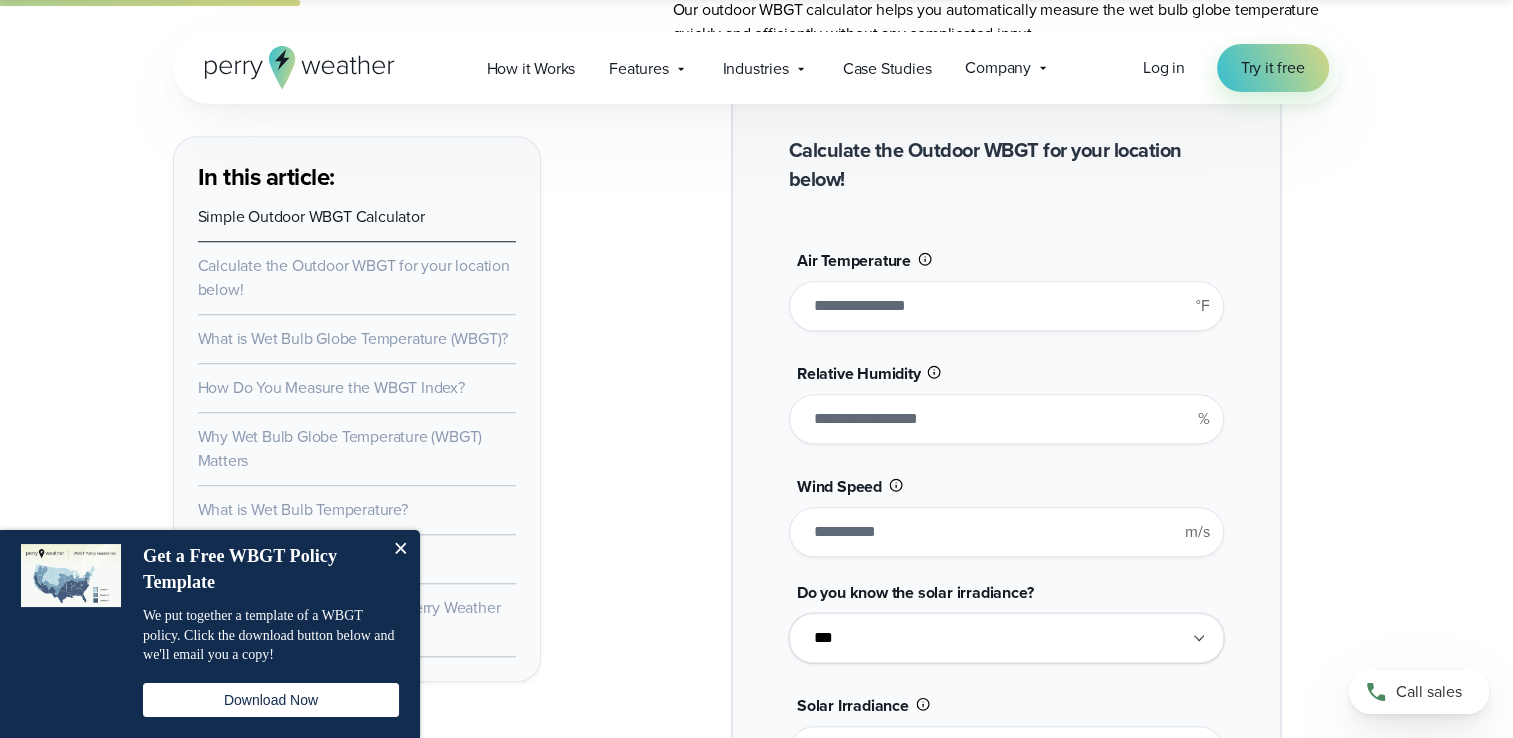 type on "*******" 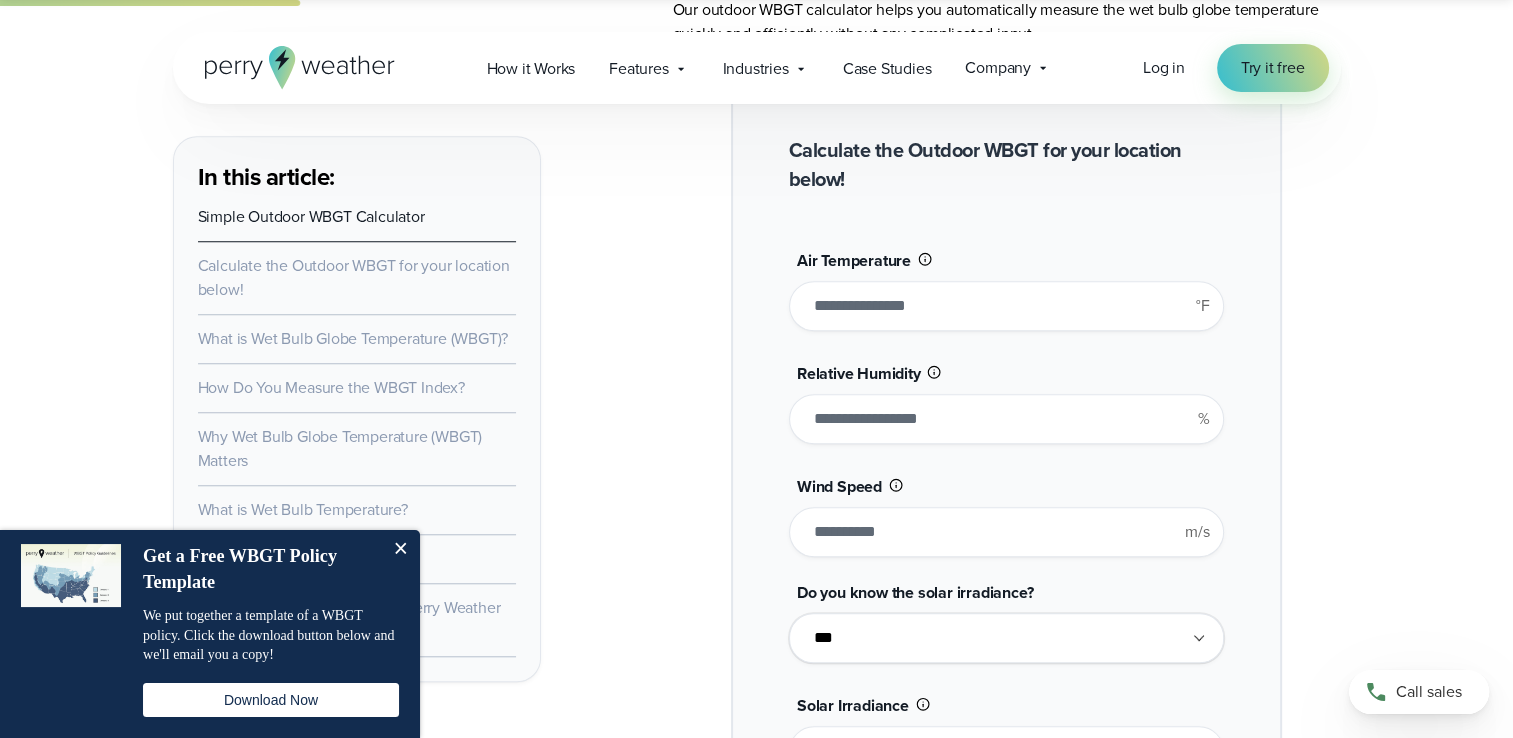 type on "**" 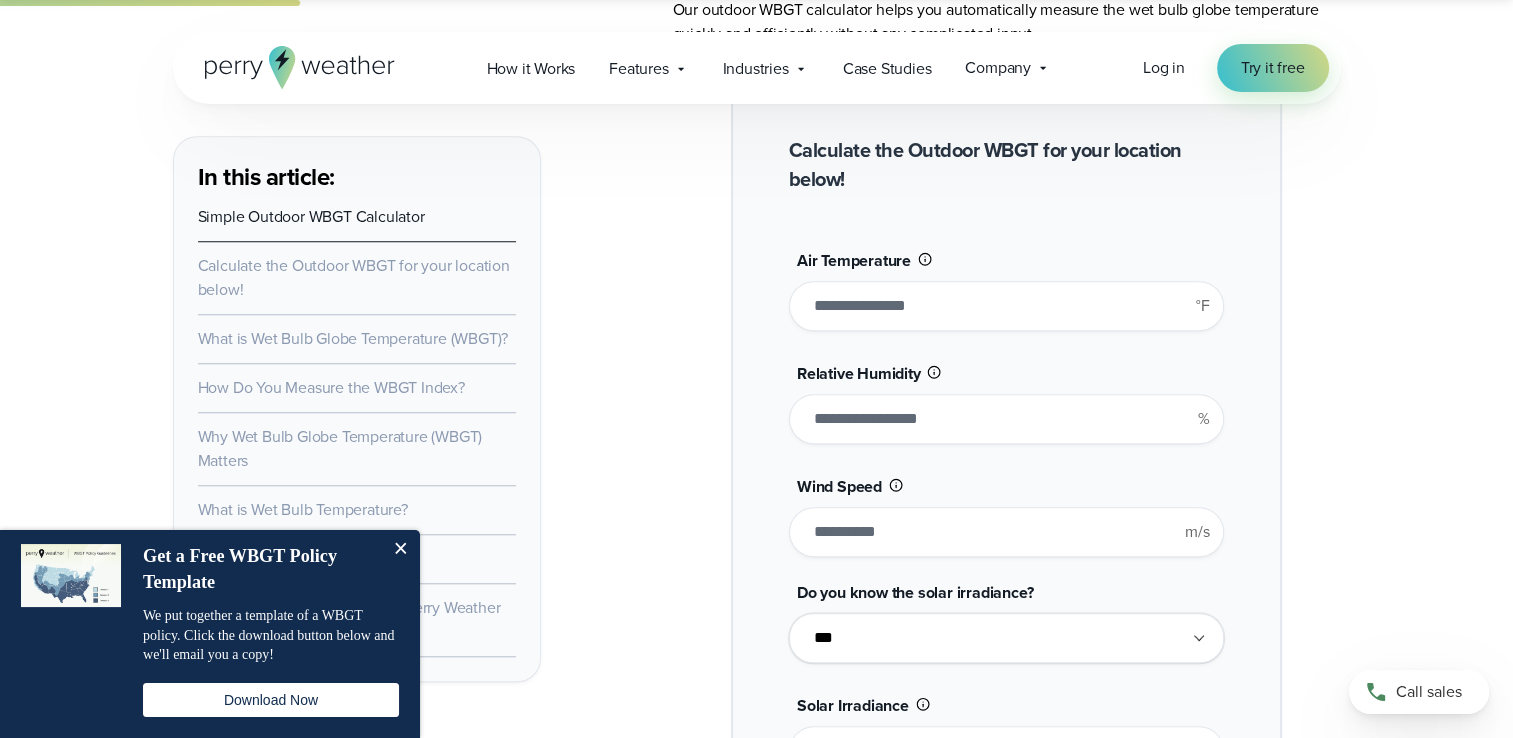 type on "*******" 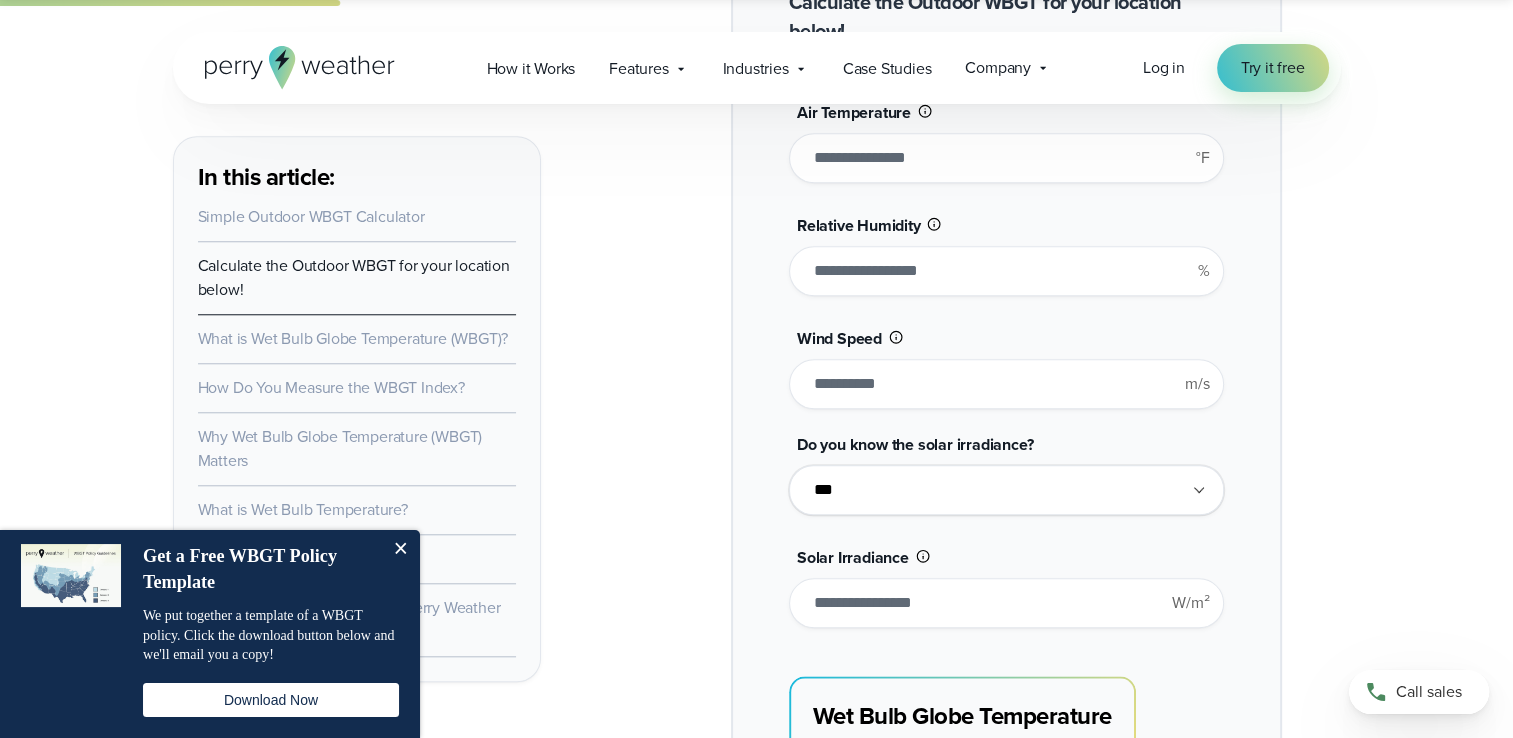 scroll, scrollTop: 1868, scrollLeft: 0, axis: vertical 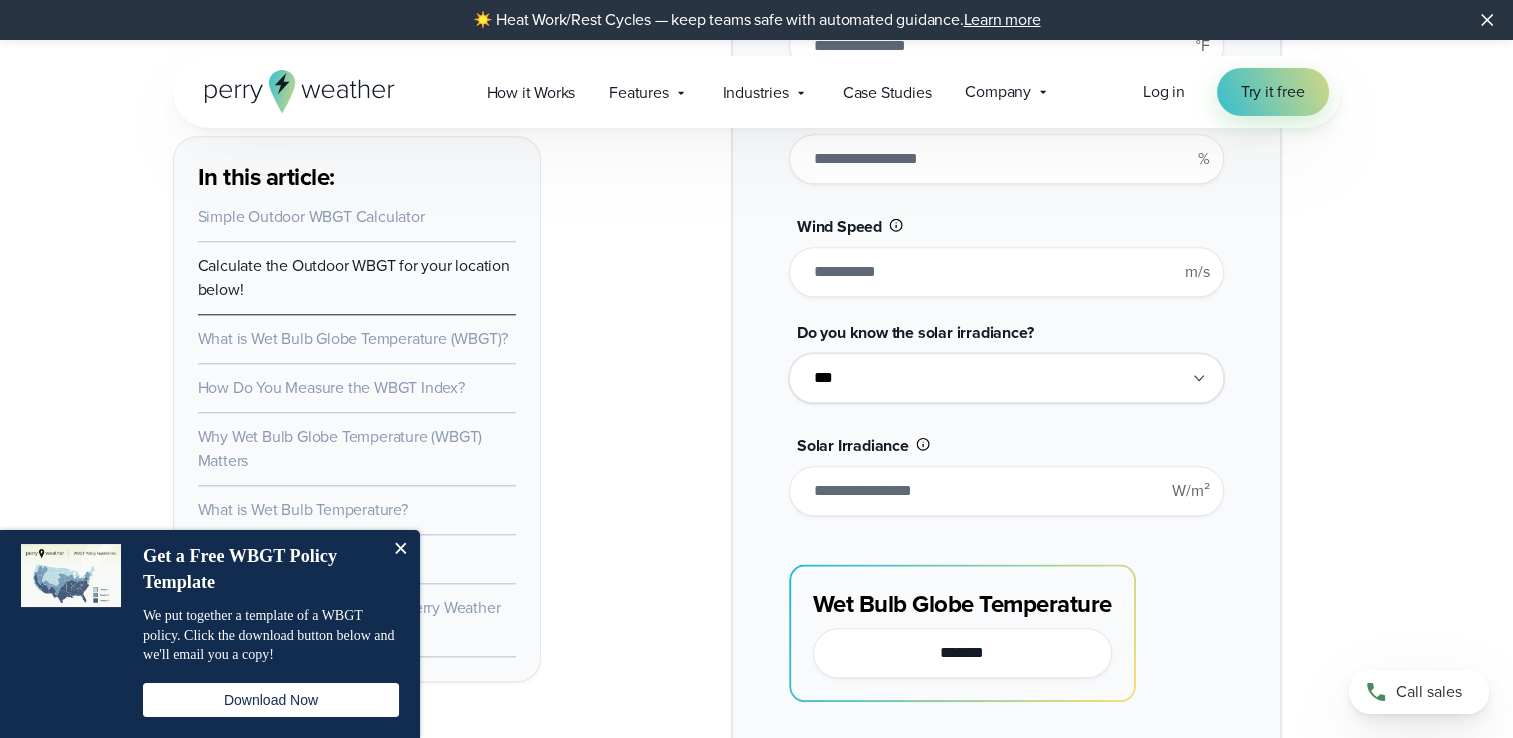 click on "In this article:
Simple Outdoor WBGT Calculator Calculate the Outdoor WBGT for your location below! What is Wet Bulb Globe Temperature (WBGT)? How Do You Measure the WBGT Index? Why Wet Bulb Globe Temperature (WBGT) Matters What is Wet Bulb Temperature? Best Ways to Calculate WBGT Watch how our customers use Perry Weather to calculate WBGT
<br />
Wet Bulb Globe Temperature , or WBGT, is your body’s true heat stress scorecard.
Unlike the  heat index
**" at bounding box center [757, 4209] 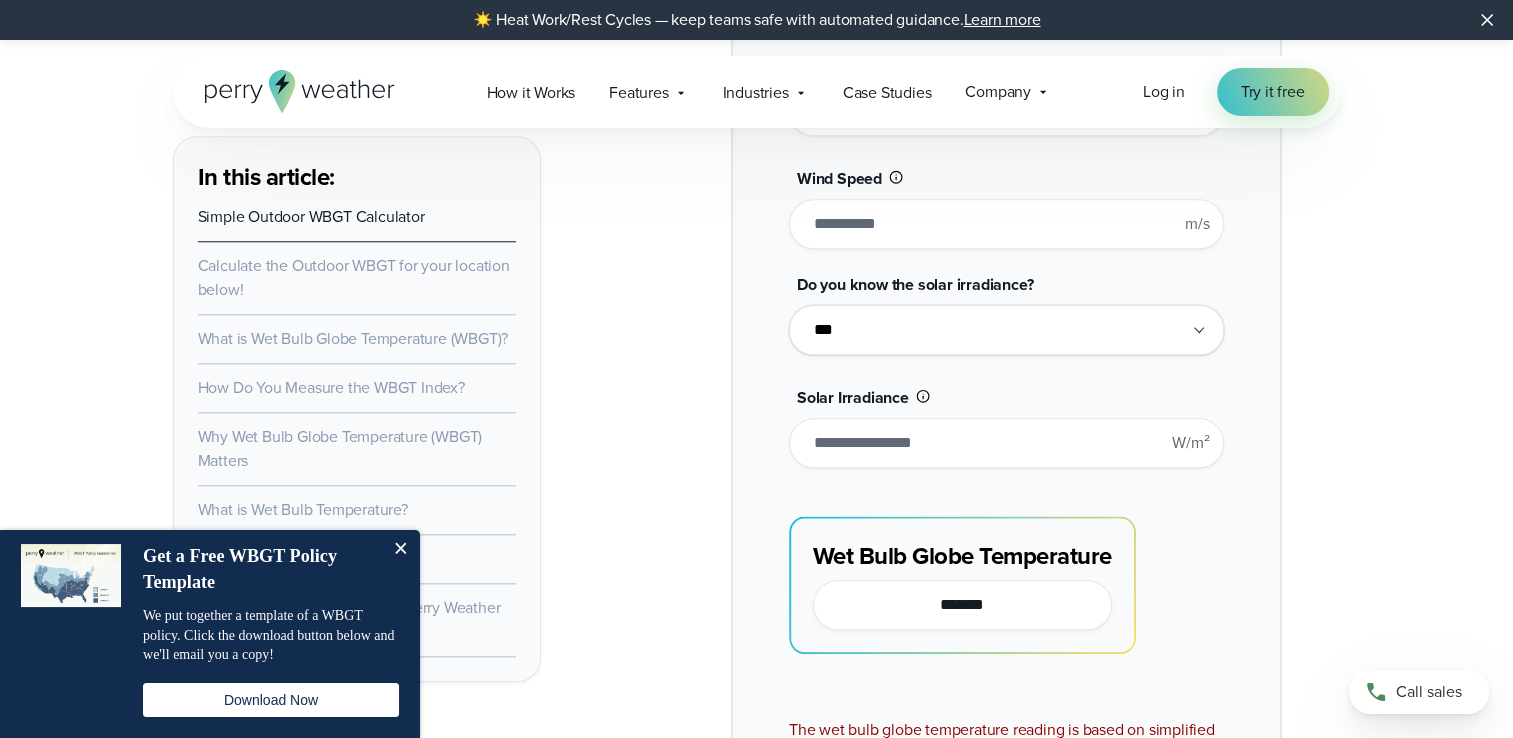 scroll, scrollTop: 1920, scrollLeft: 0, axis: vertical 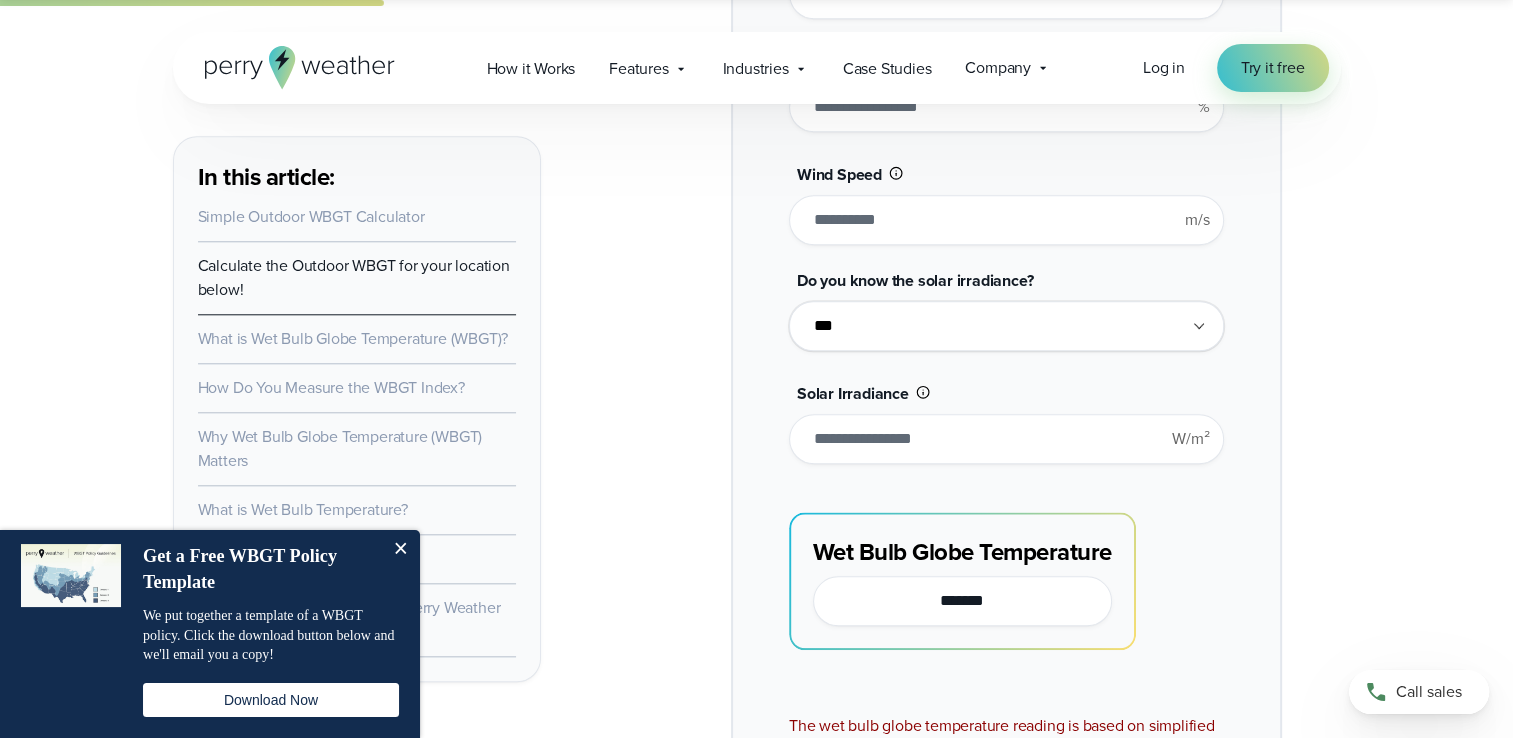 click on "**********" at bounding box center (1006, 326) 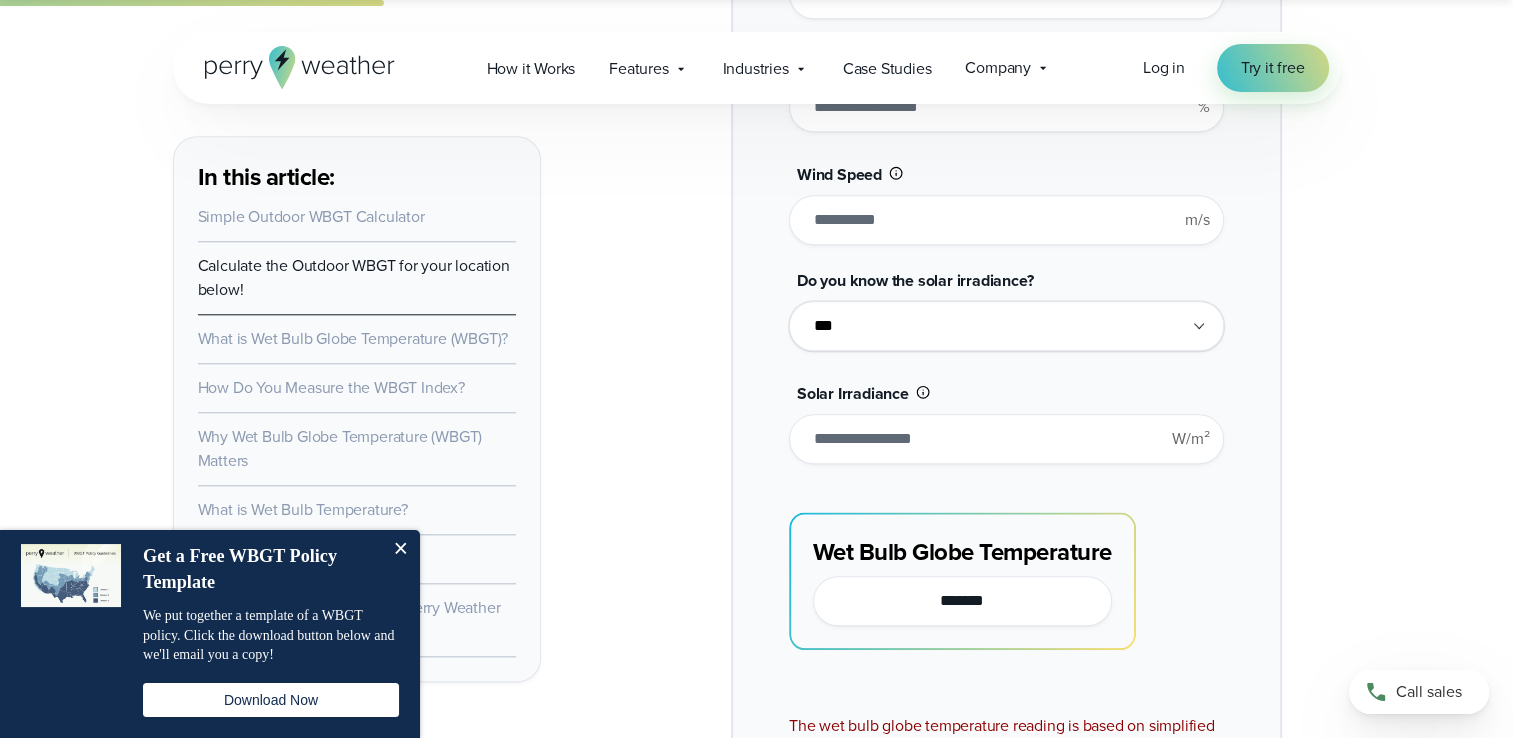 select on "**" 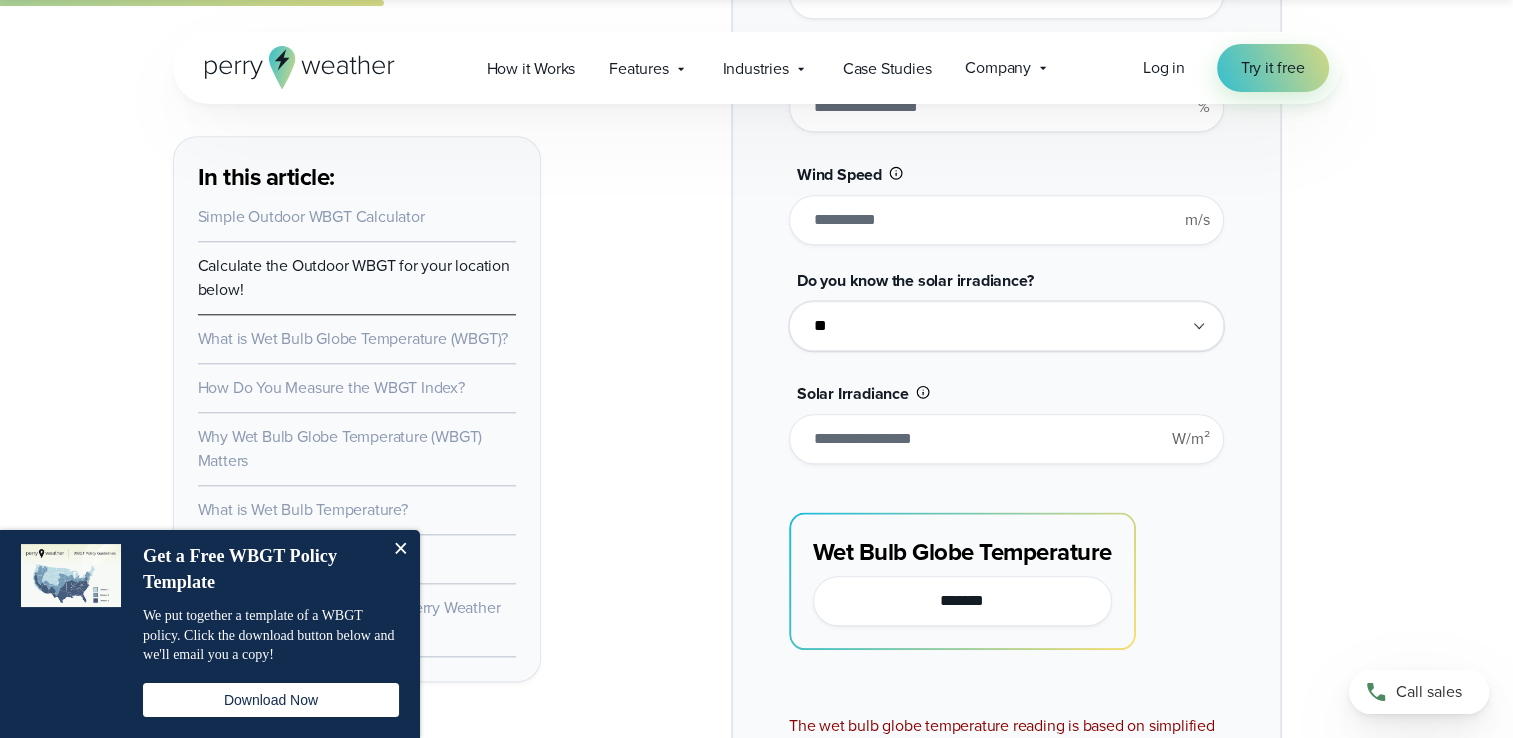 click on "**********" at bounding box center [1006, 326] 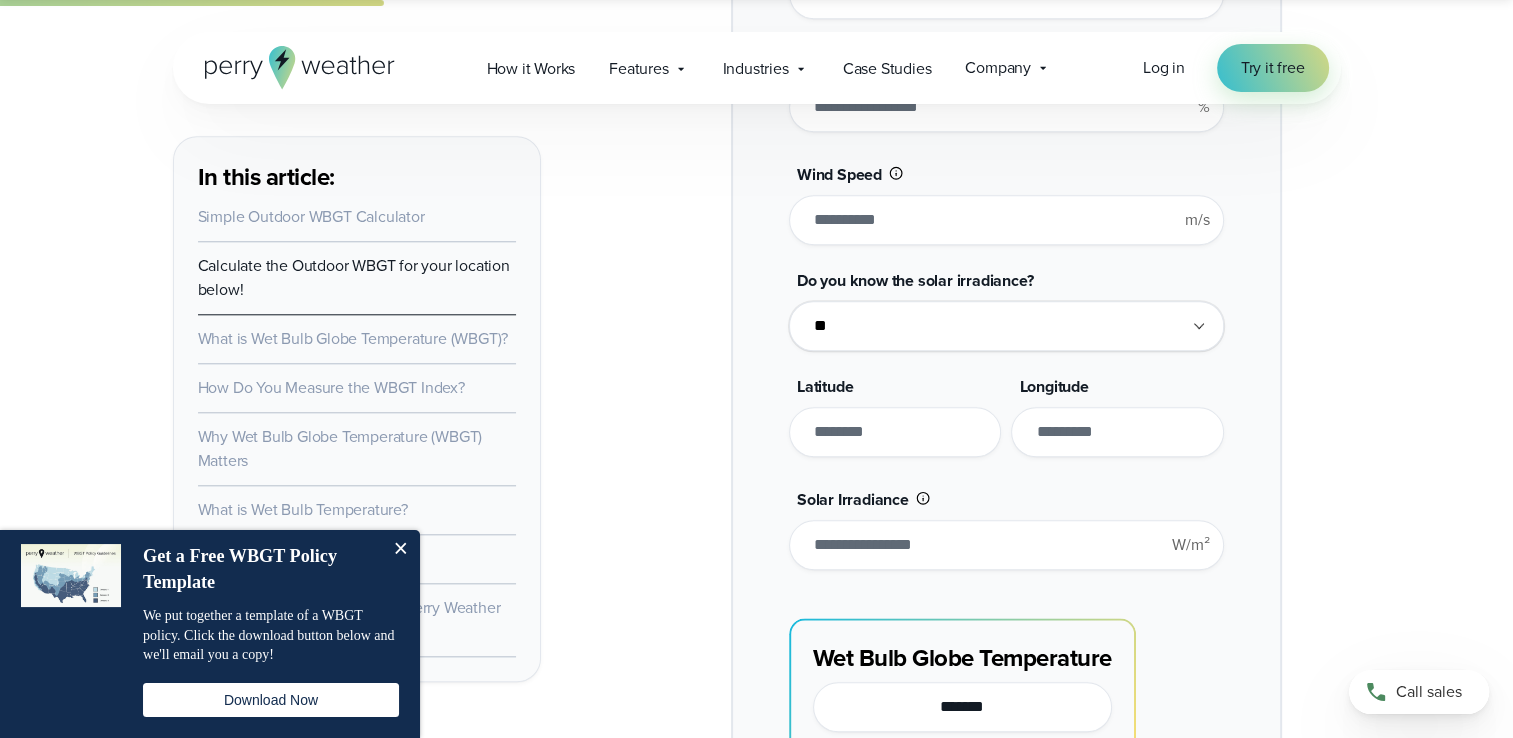 click at bounding box center [895, 432] 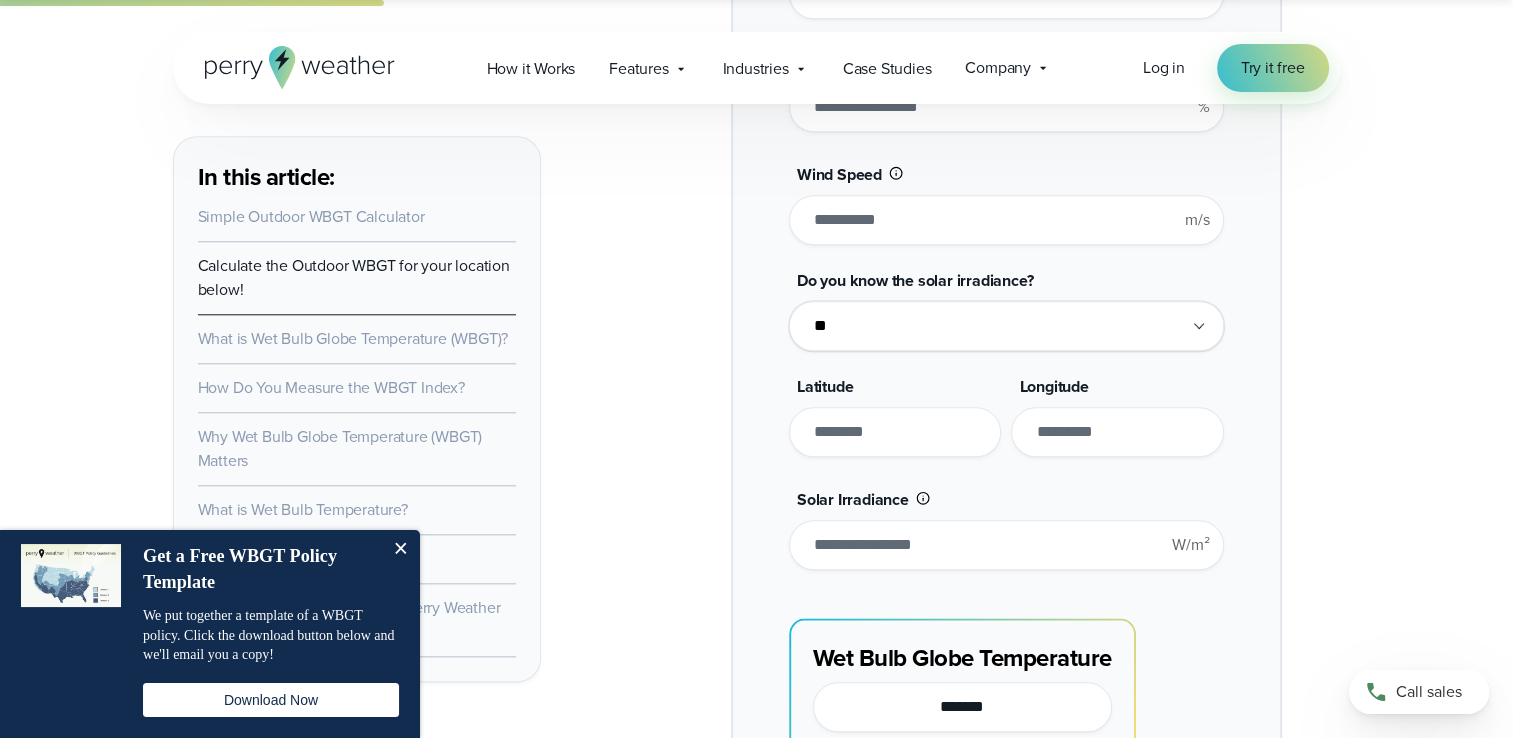 type on "*******" 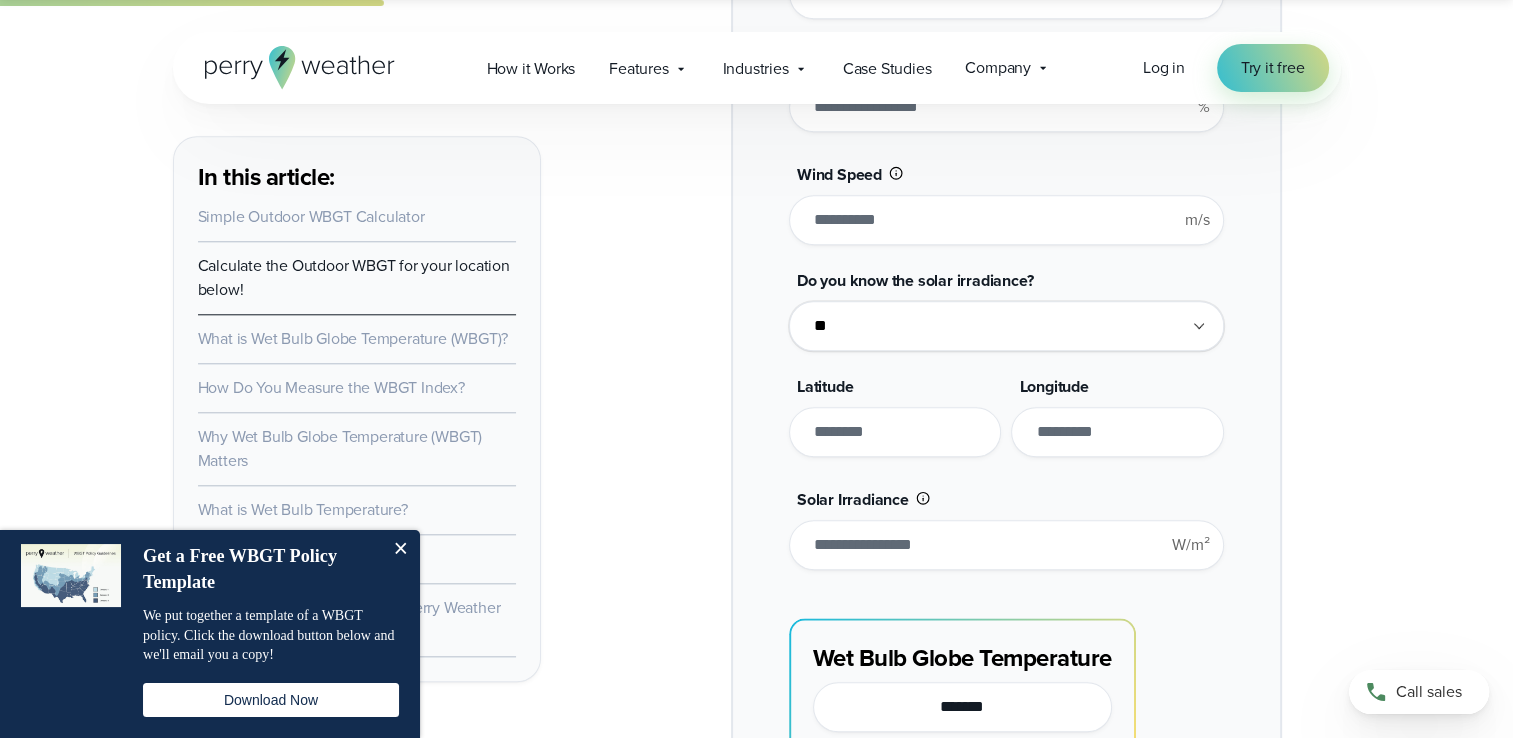 click at bounding box center [1117, 432] 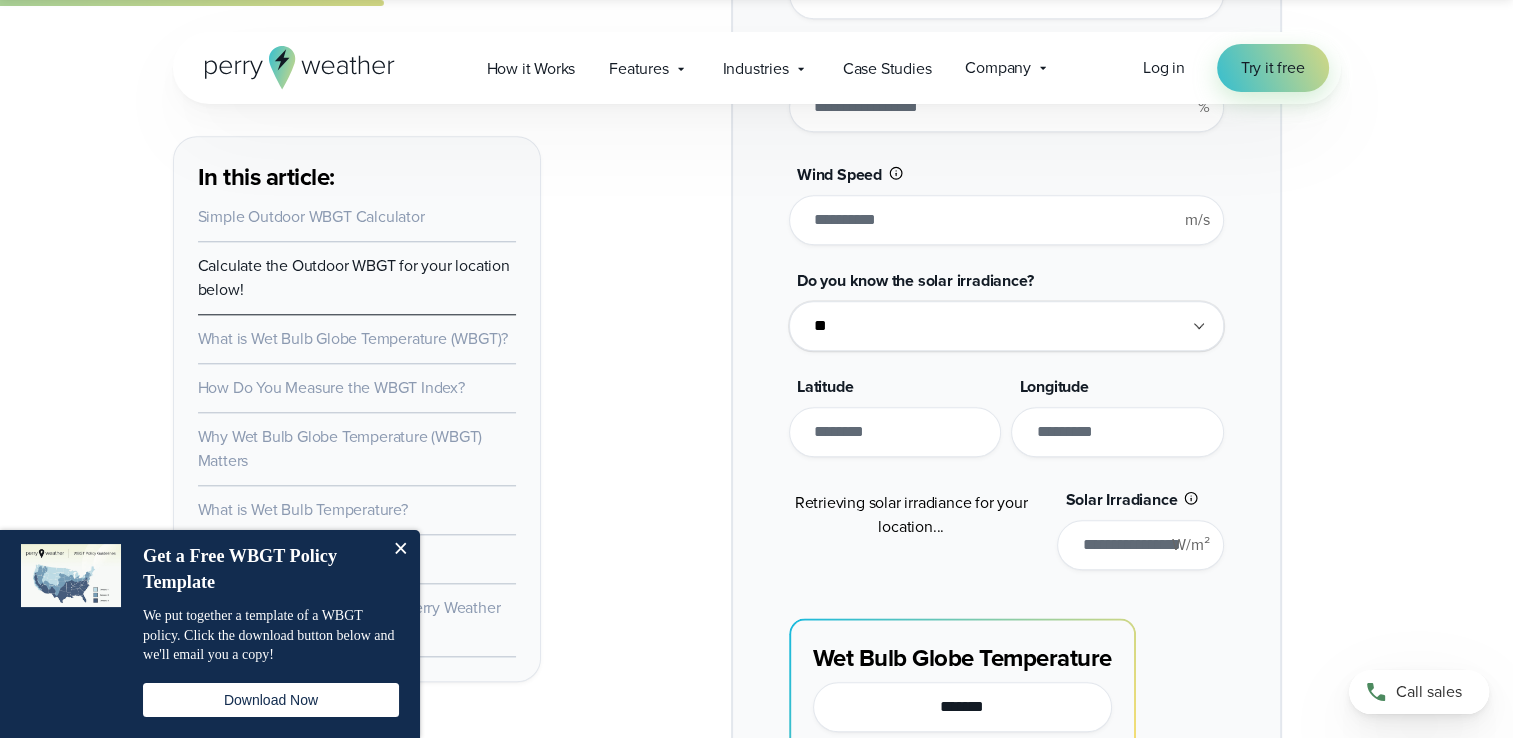 click on "**********" at bounding box center (1006, 358) 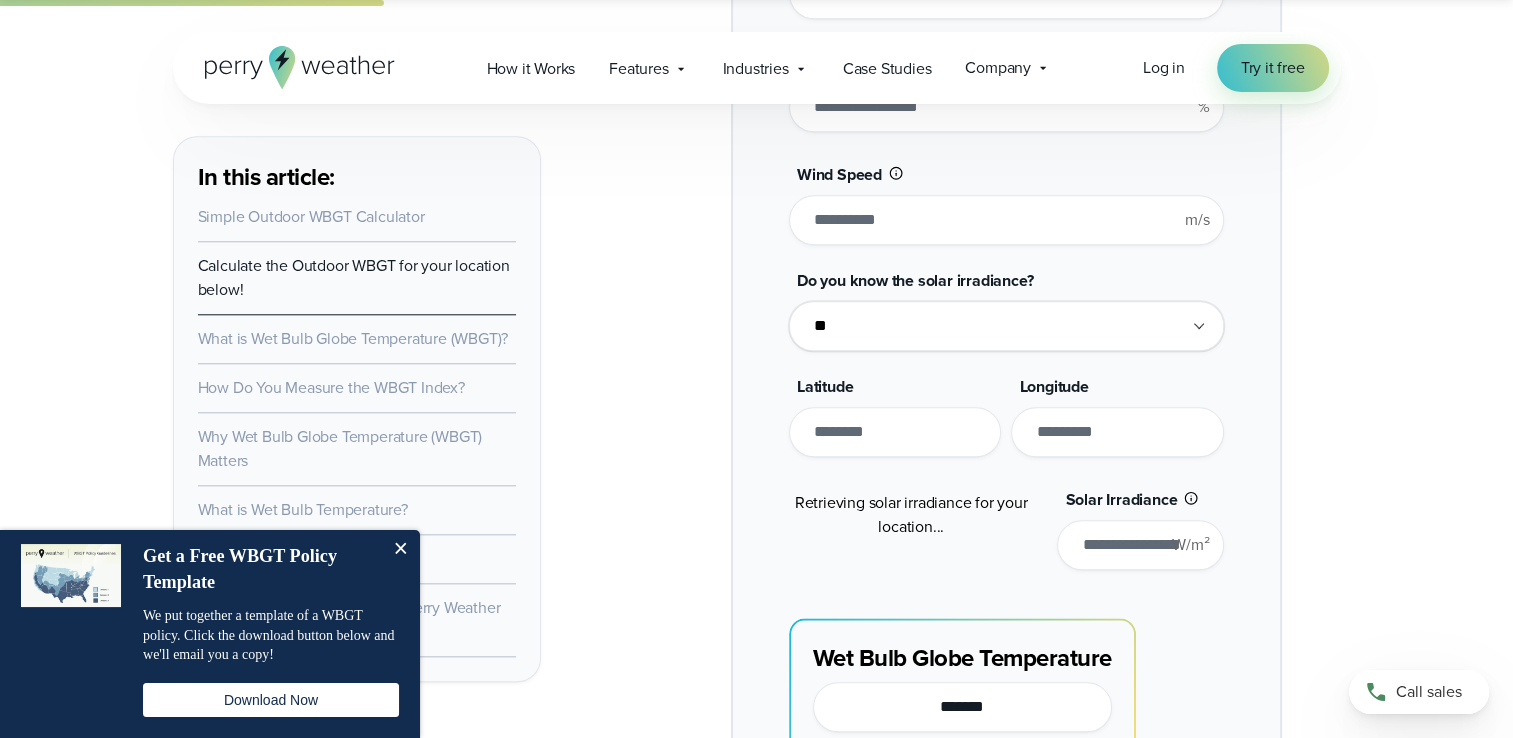 type on "**" 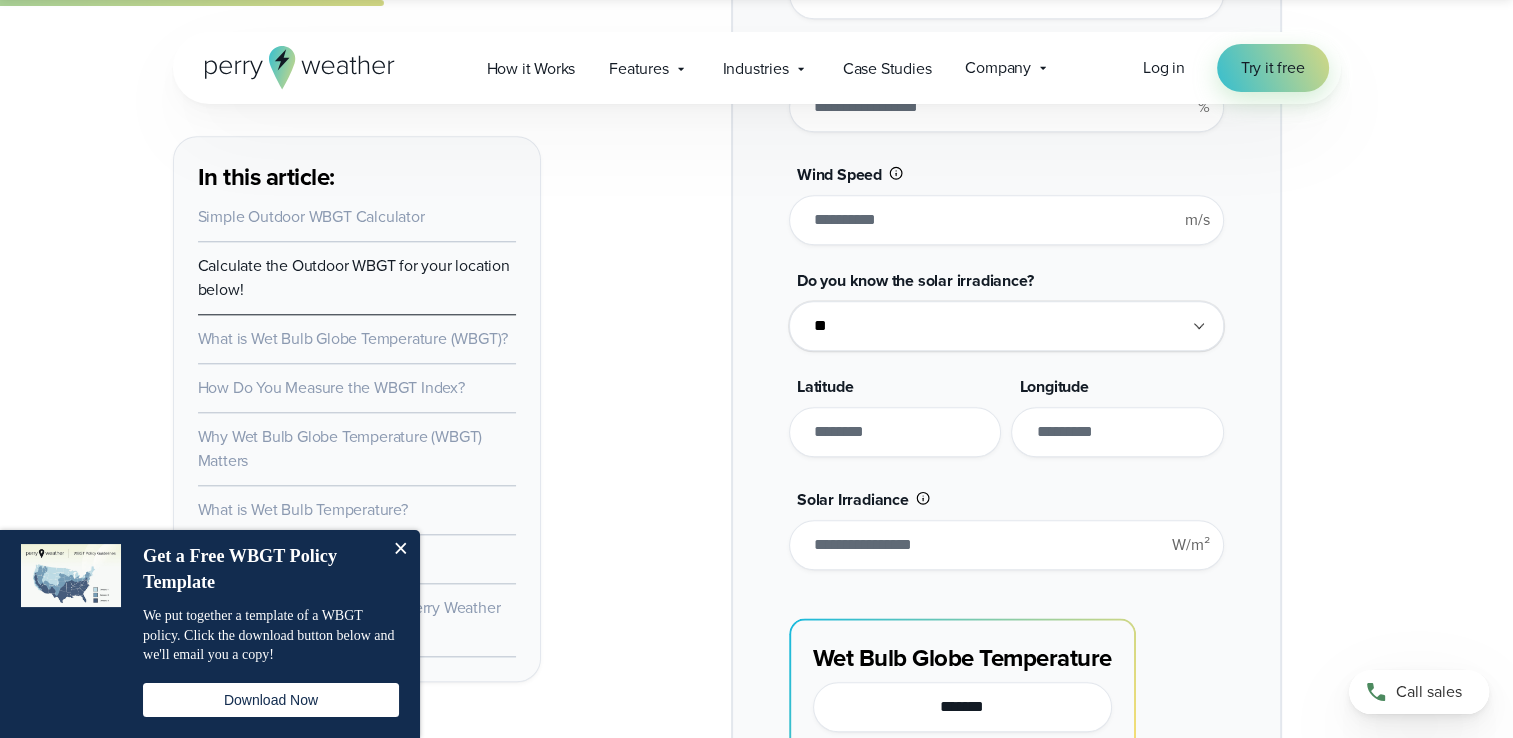 type on "*******" 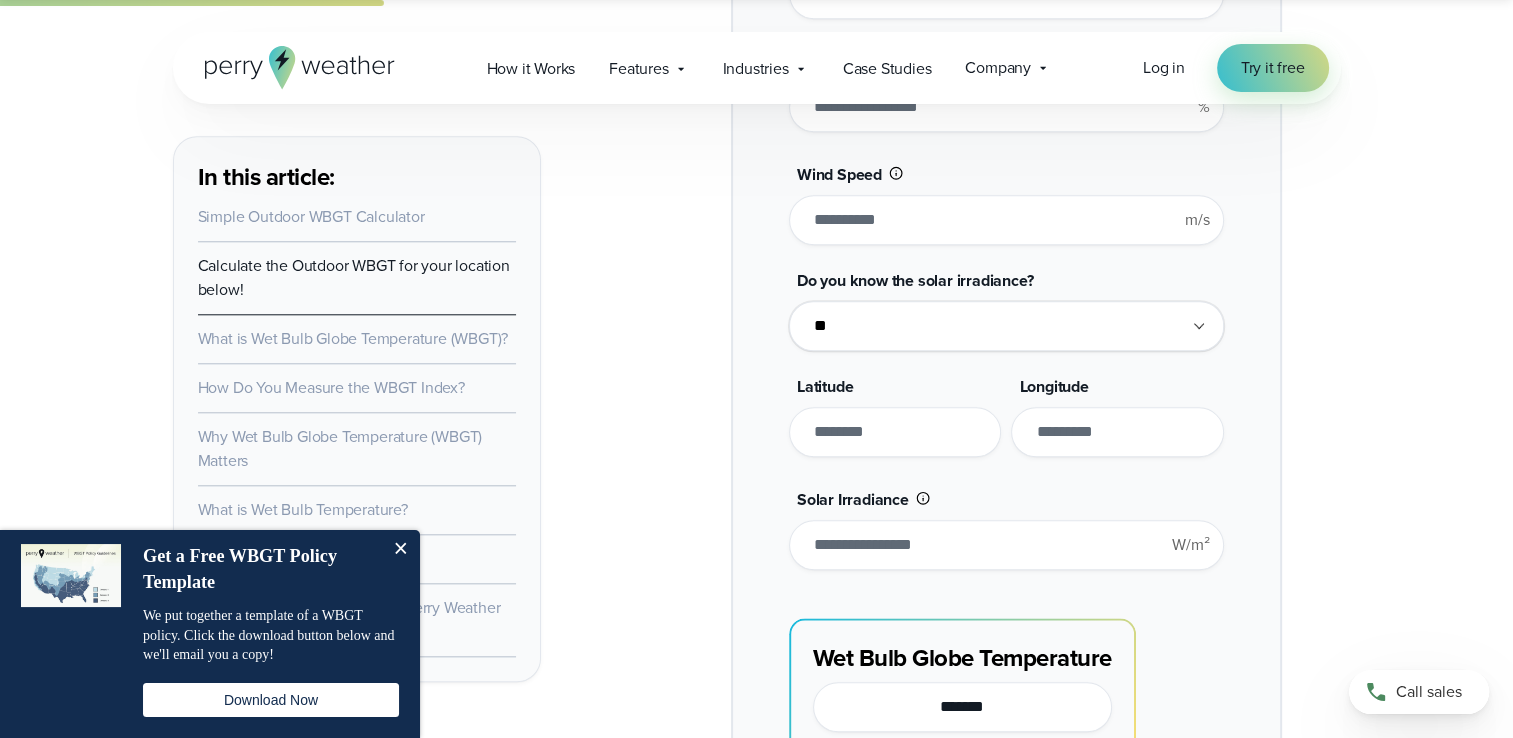 click on "**********" at bounding box center [1006, 358] 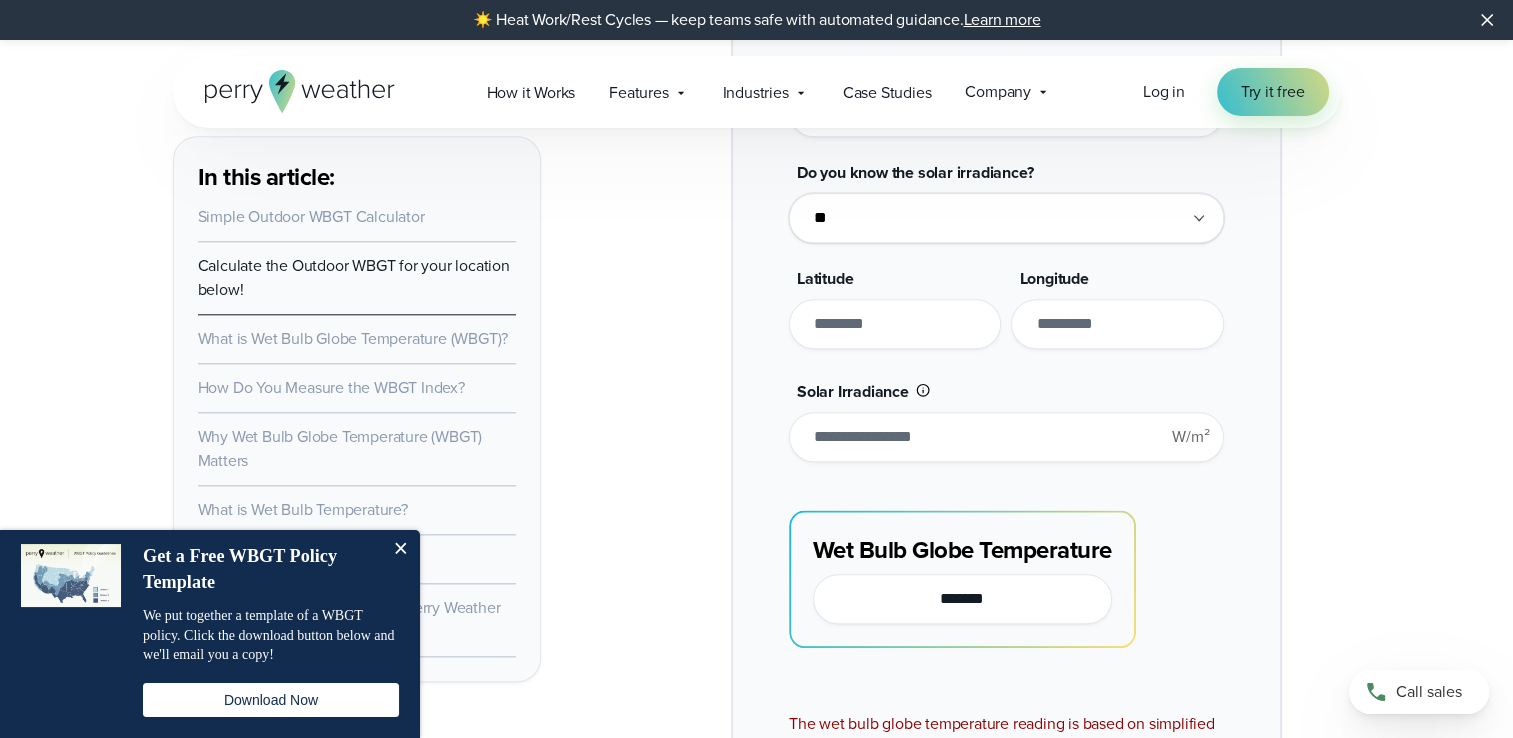type on "*******" 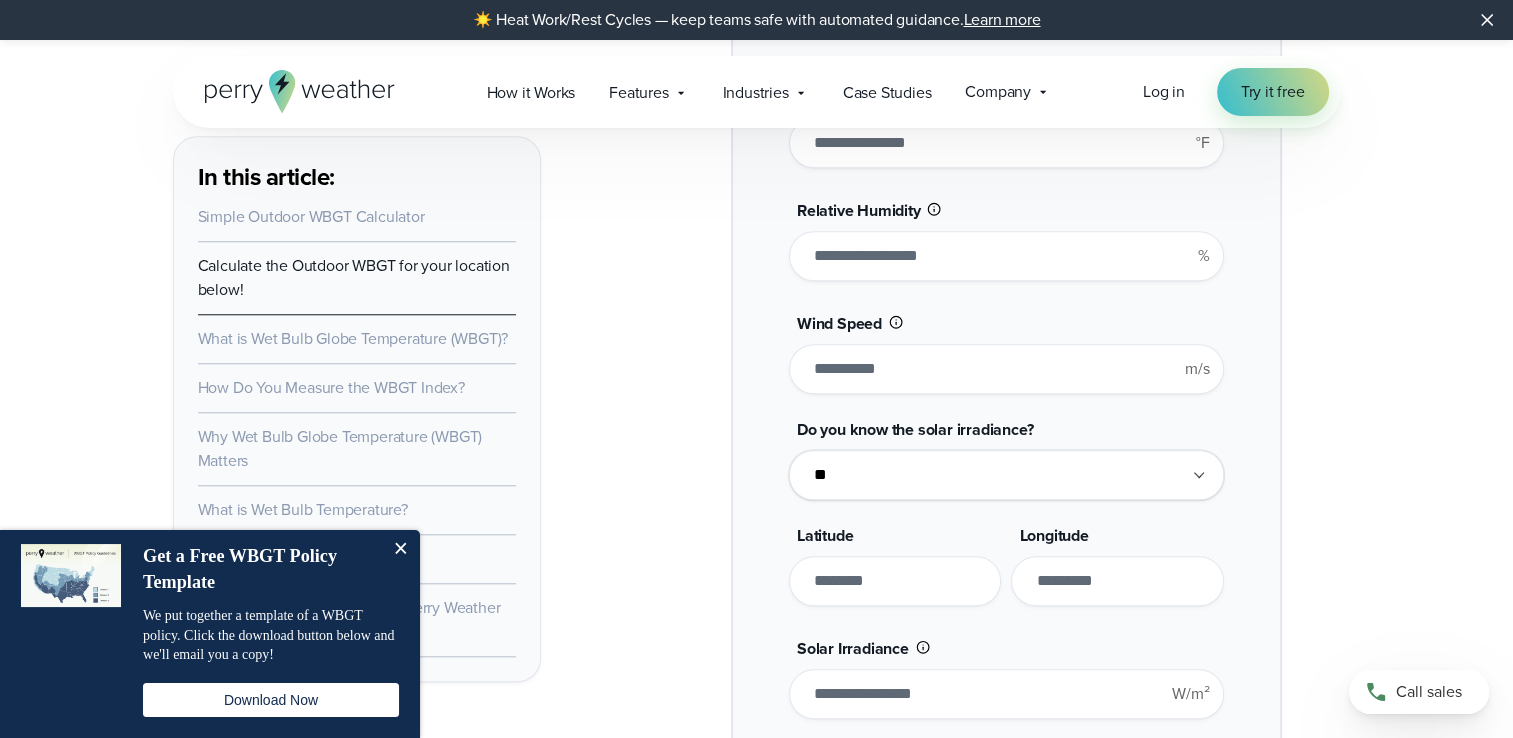 scroll, scrollTop: 1860, scrollLeft: 0, axis: vertical 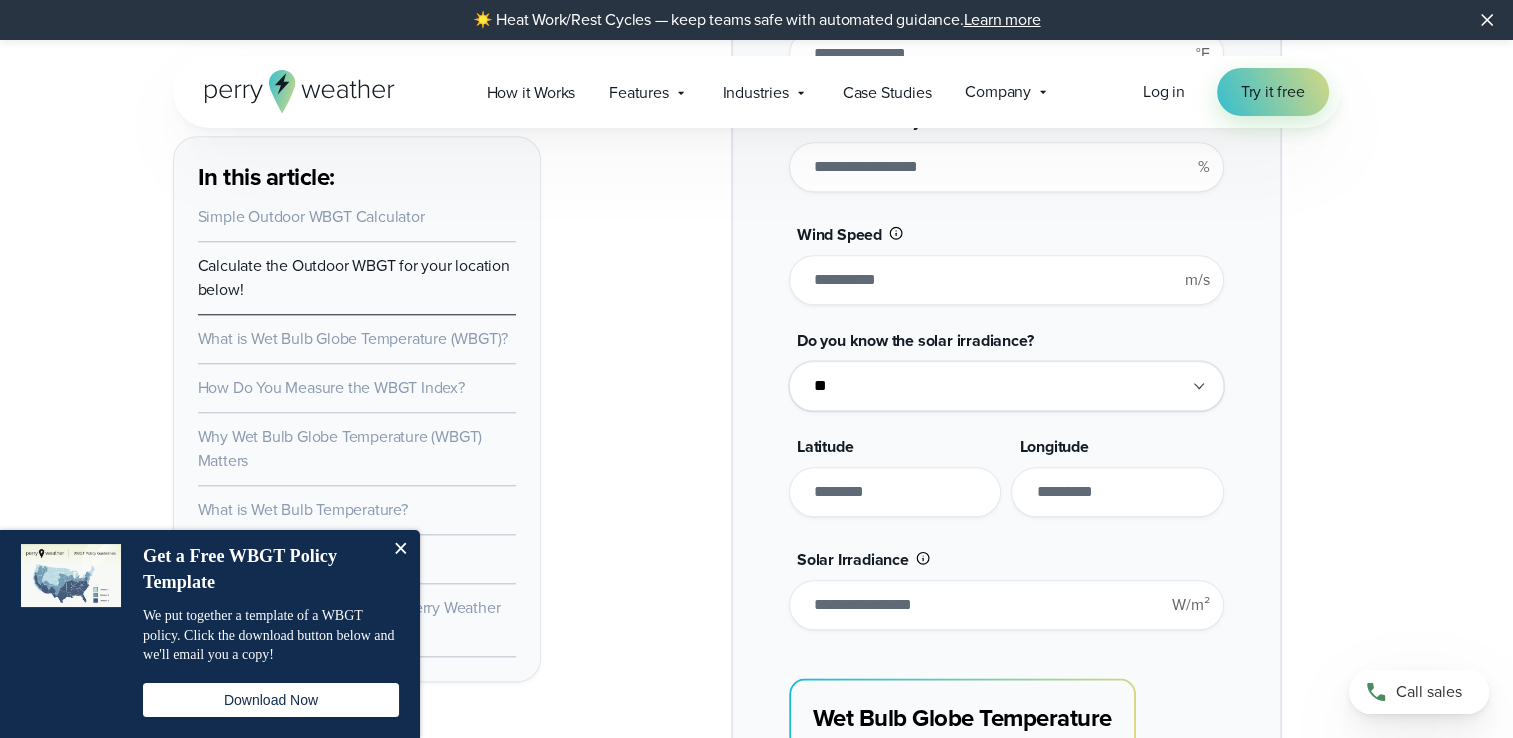 click on "Longitude **" at bounding box center [1117, 476] 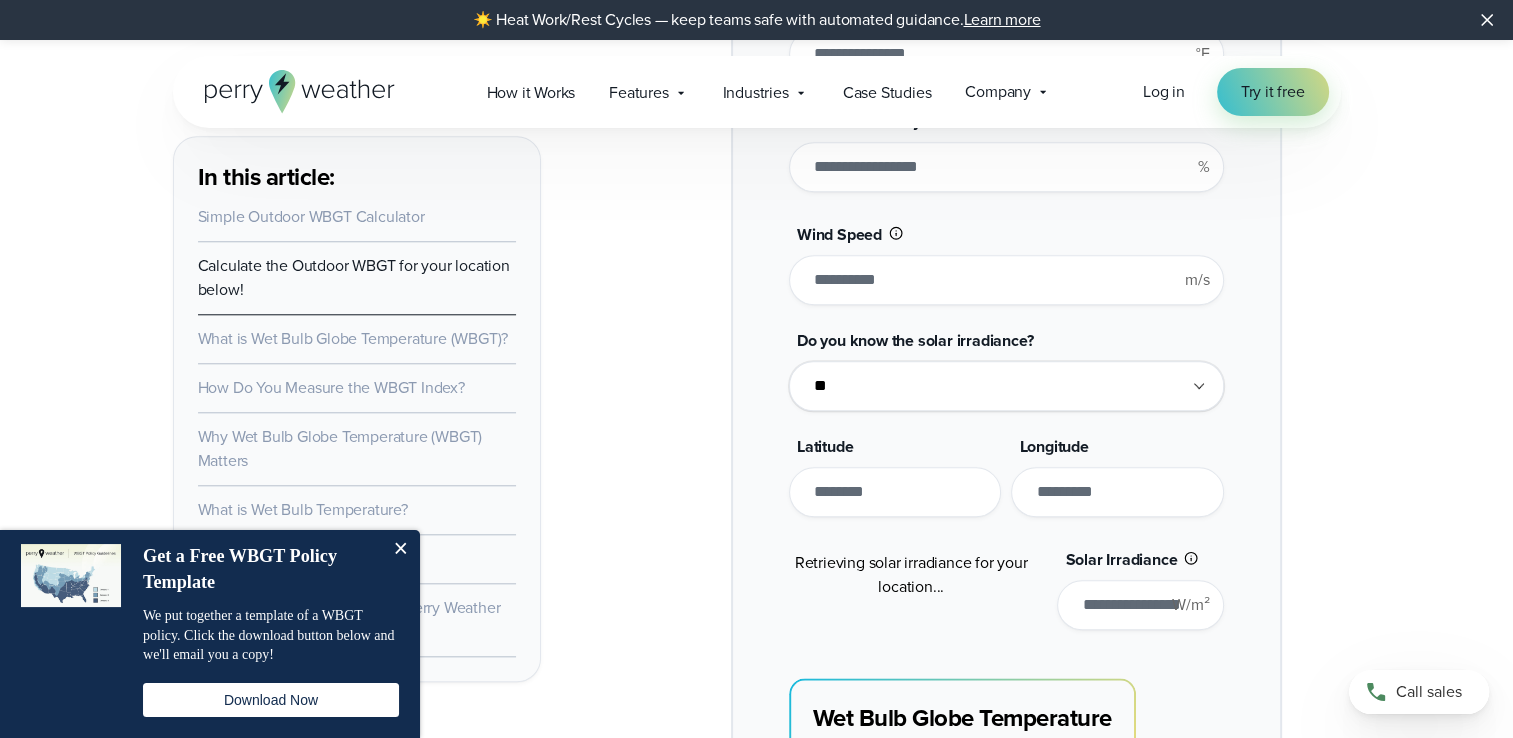 type on "*******" 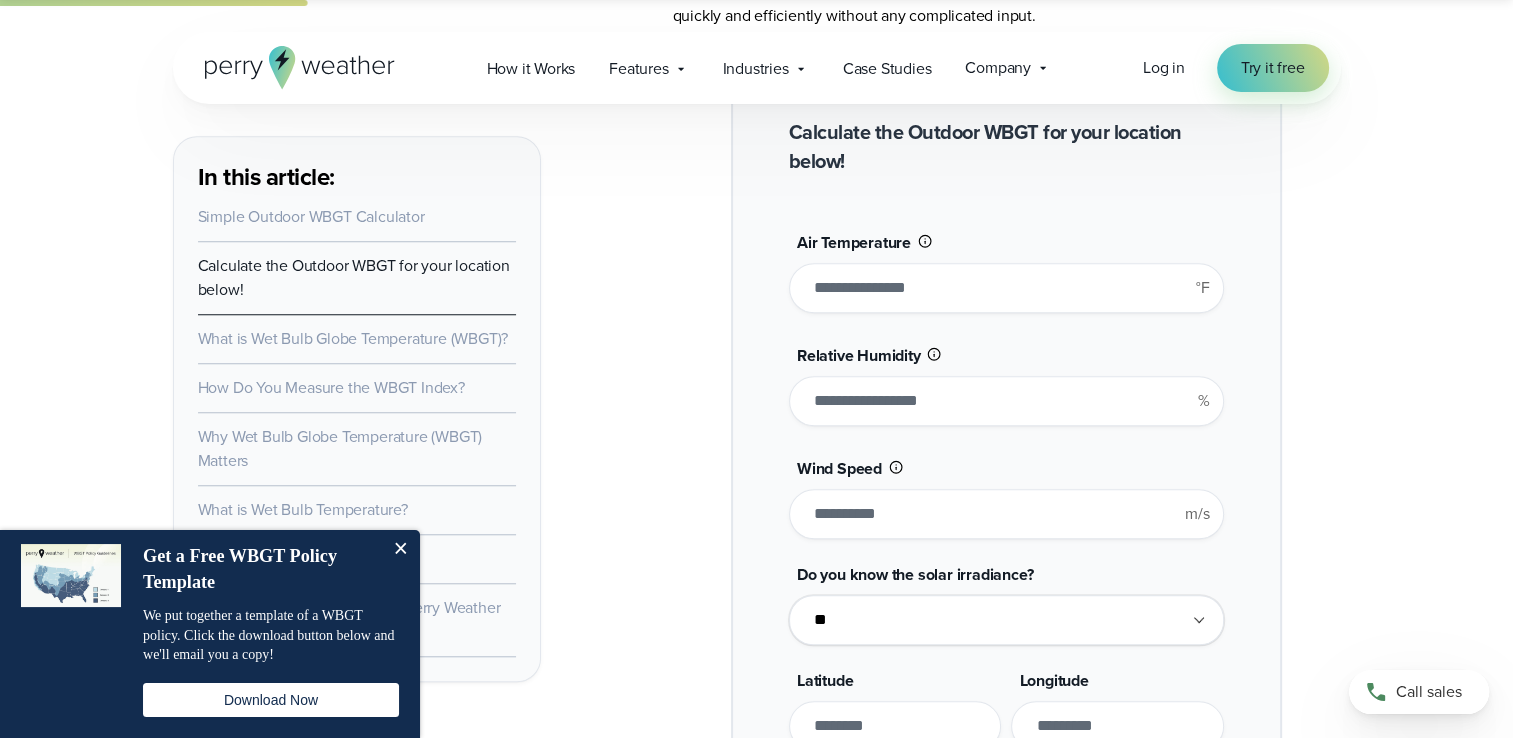 scroll, scrollTop: 1624, scrollLeft: 0, axis: vertical 